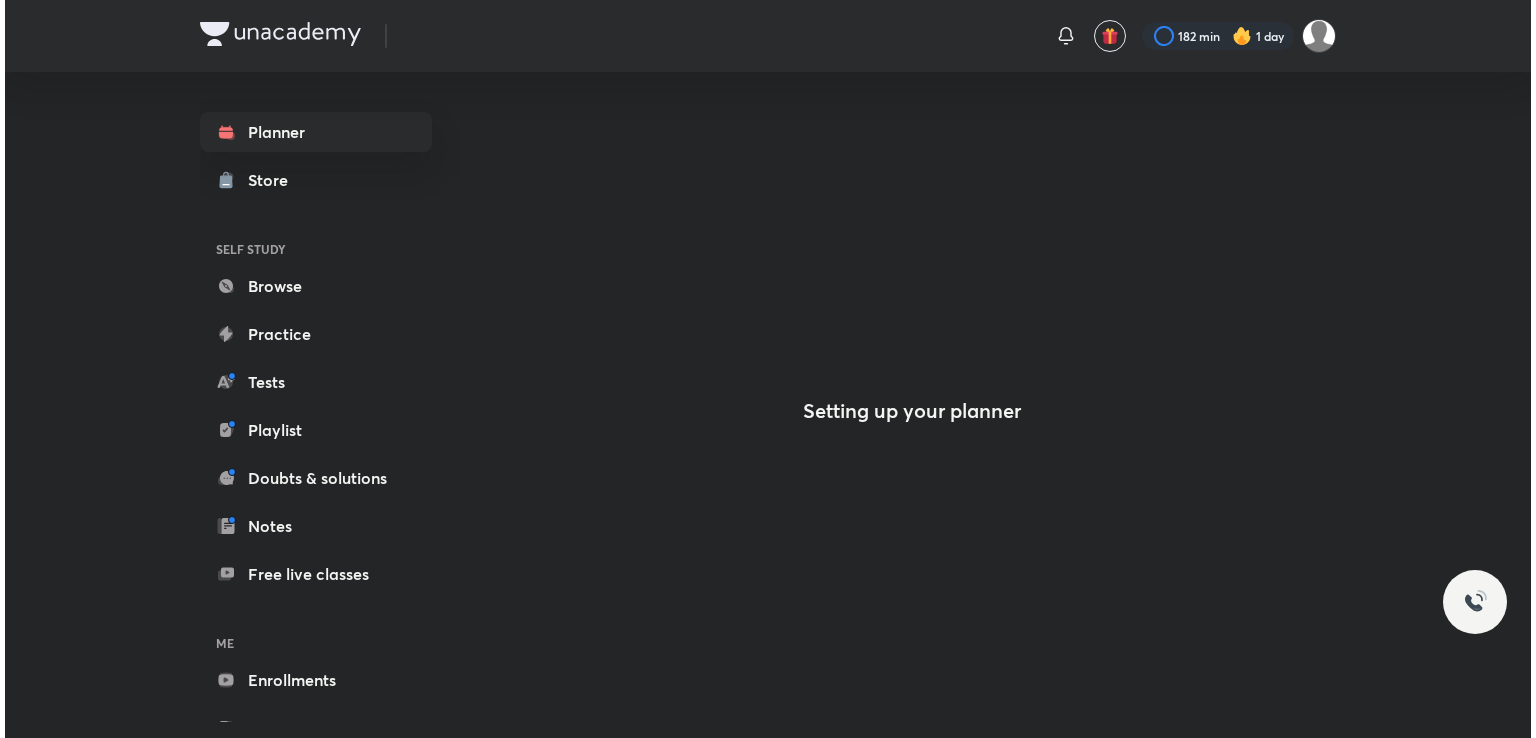 scroll, scrollTop: 0, scrollLeft: 0, axis: both 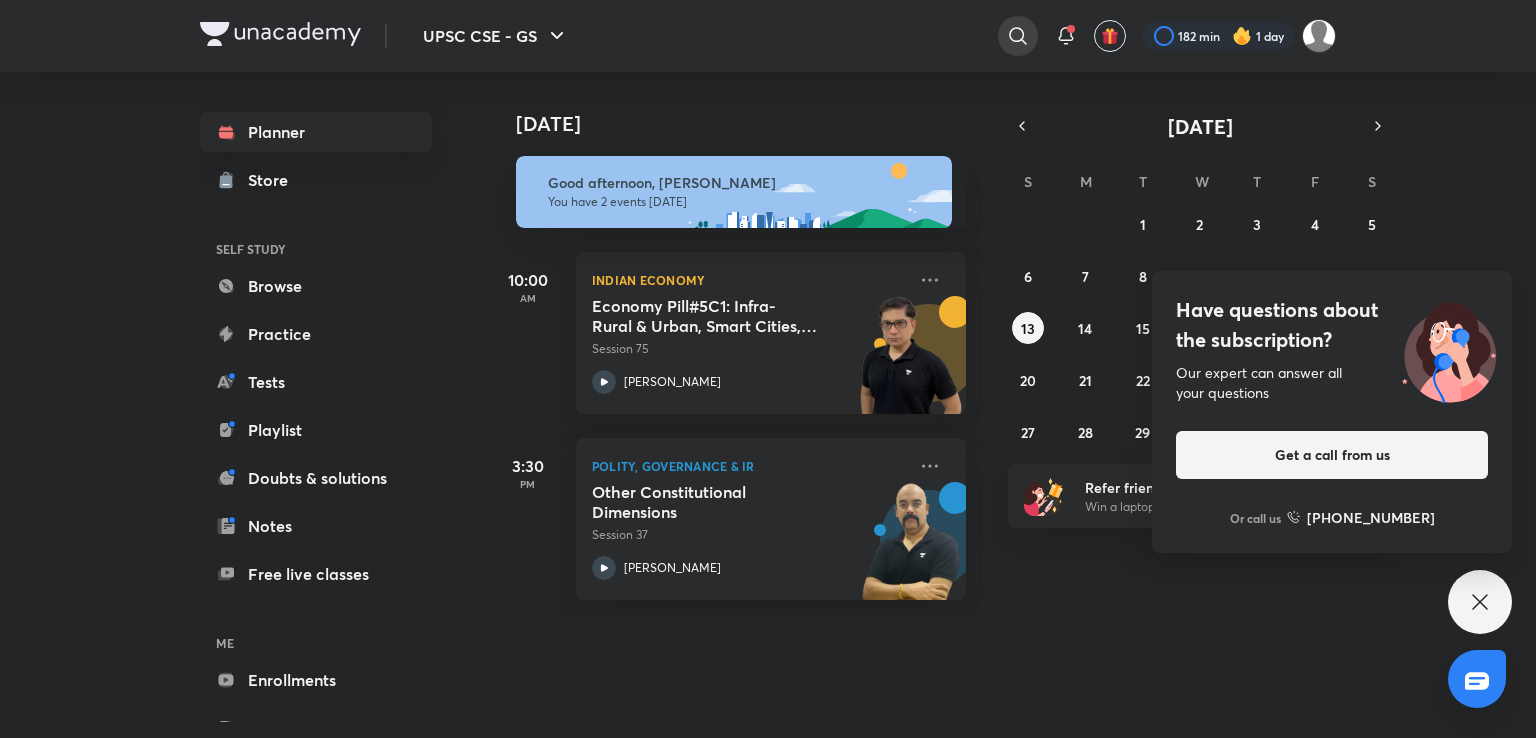 click 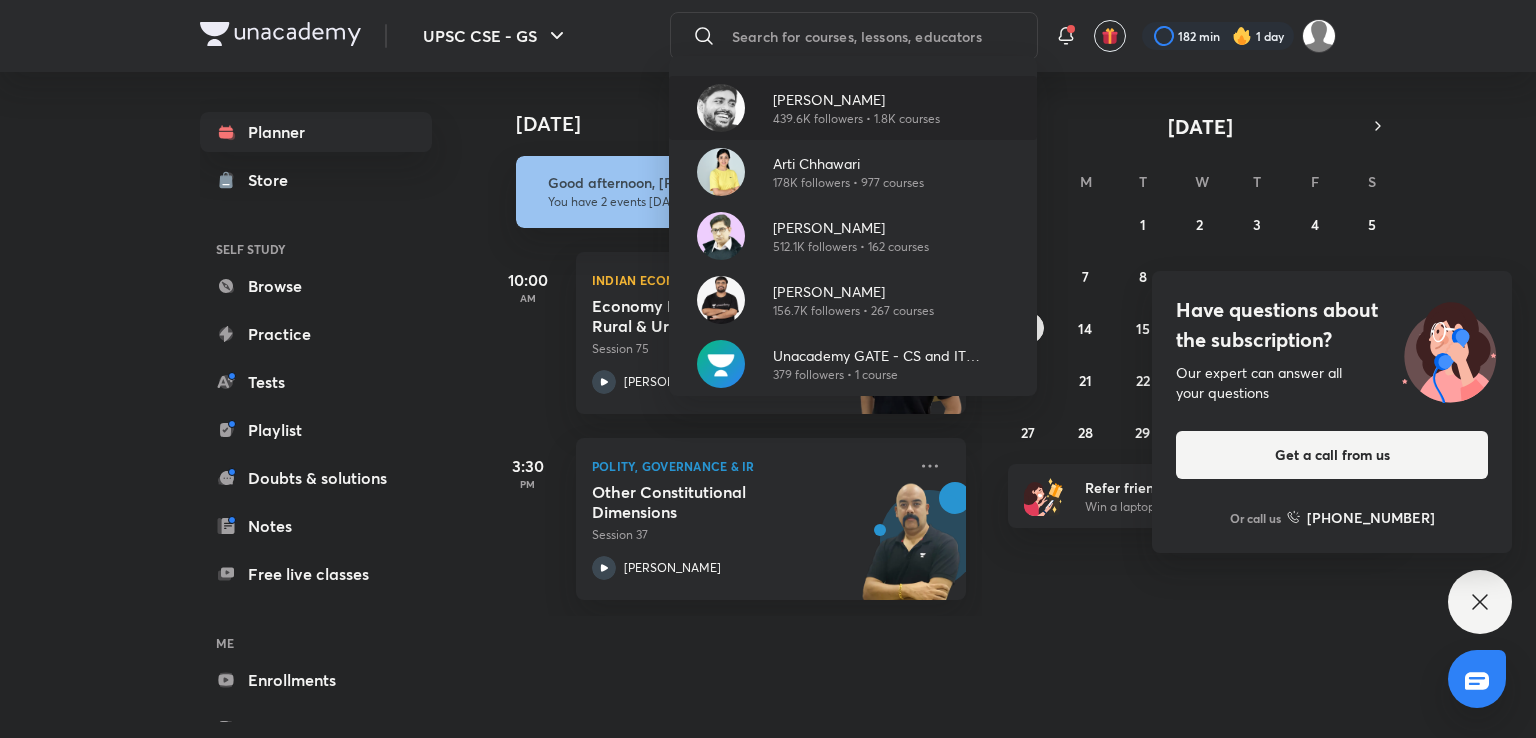 click on "Sudarshan Gurjar" at bounding box center [856, 99] 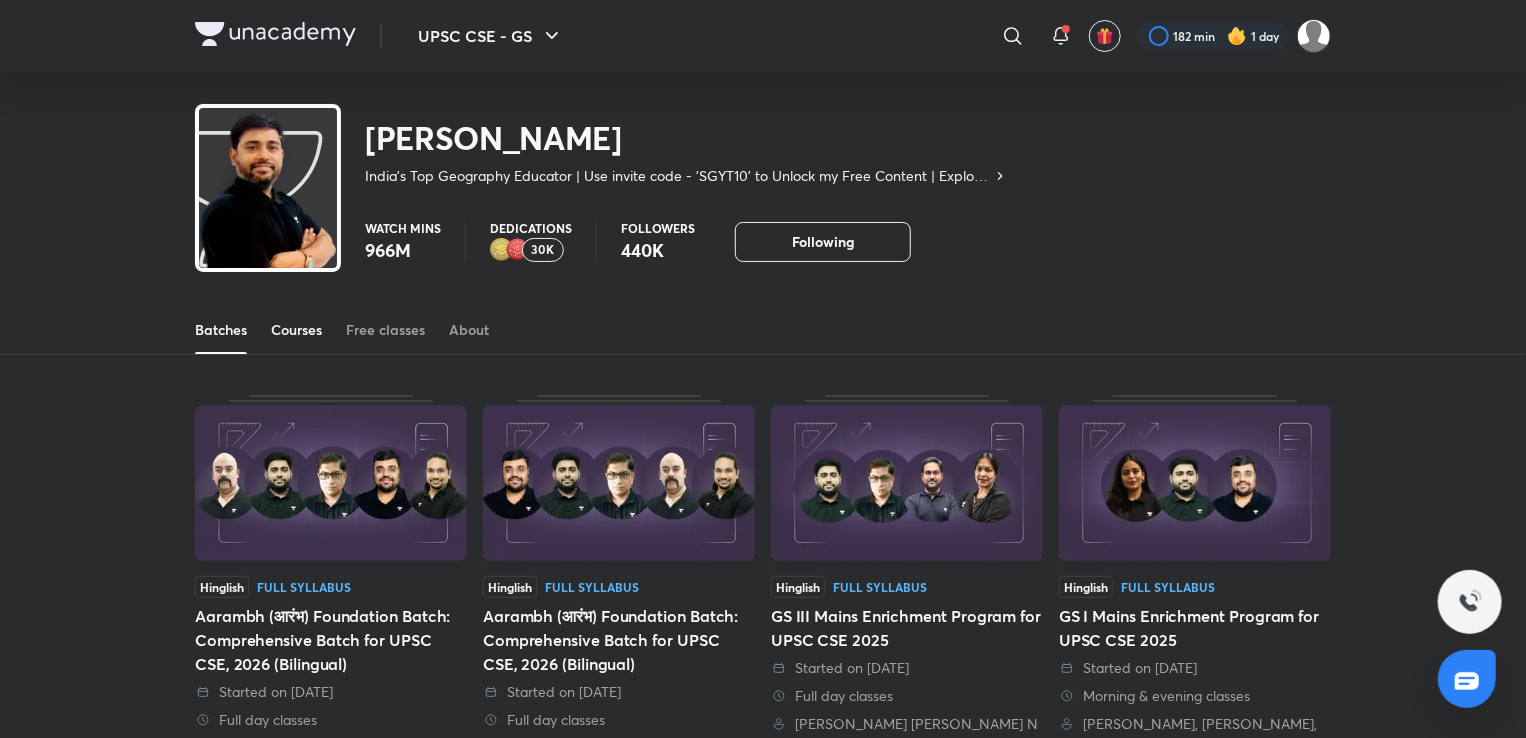 click on "Courses" at bounding box center (296, 330) 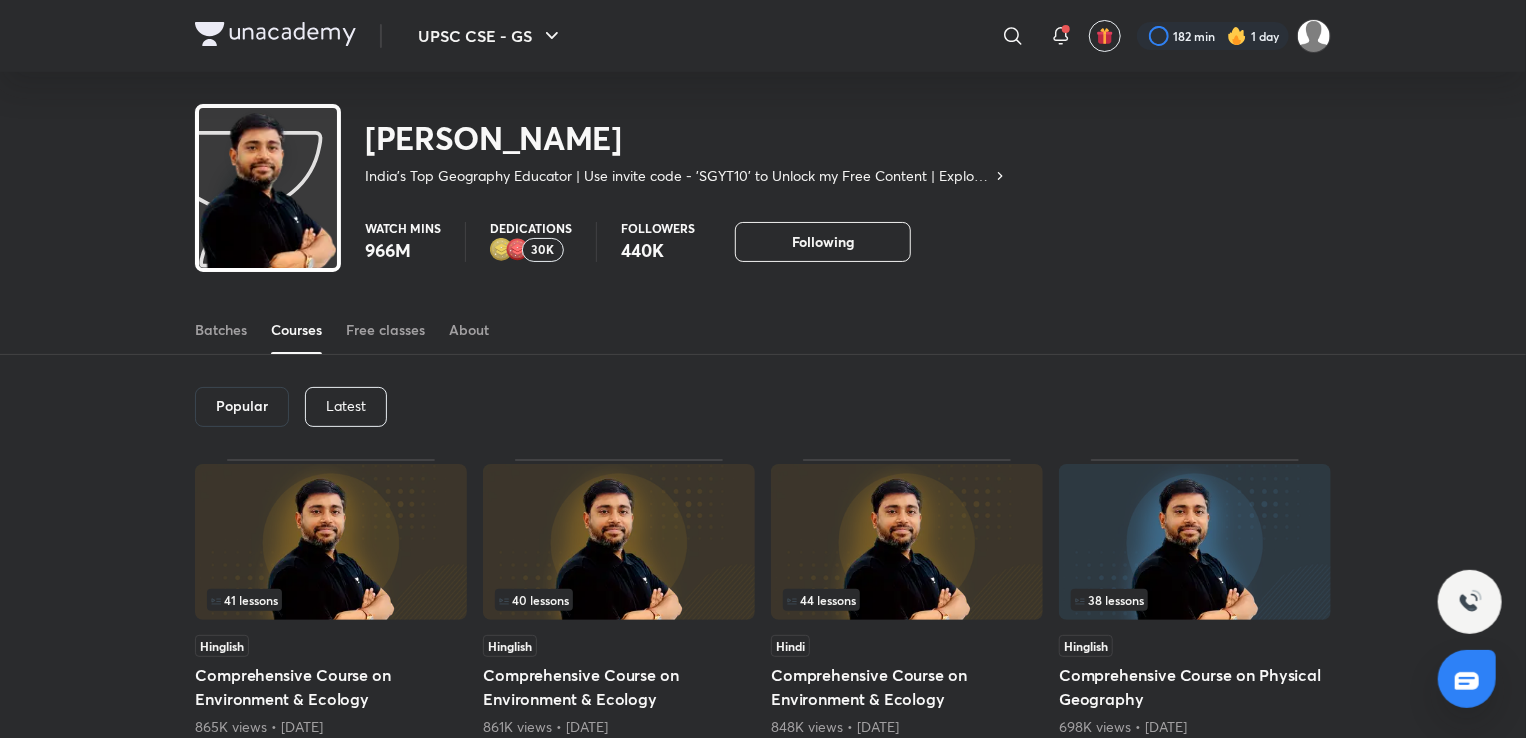 click on "Latest" at bounding box center [346, 406] 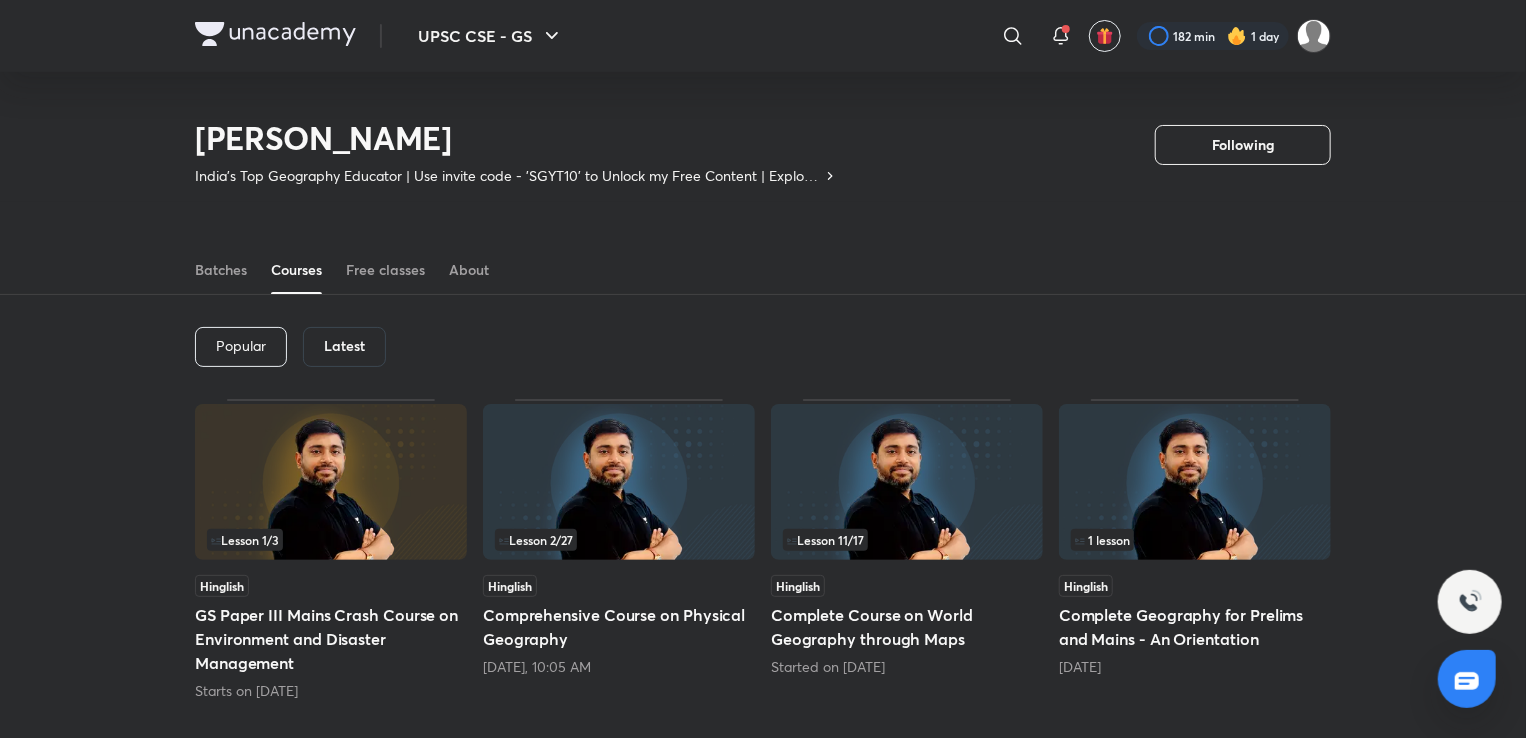 scroll, scrollTop: 88, scrollLeft: 0, axis: vertical 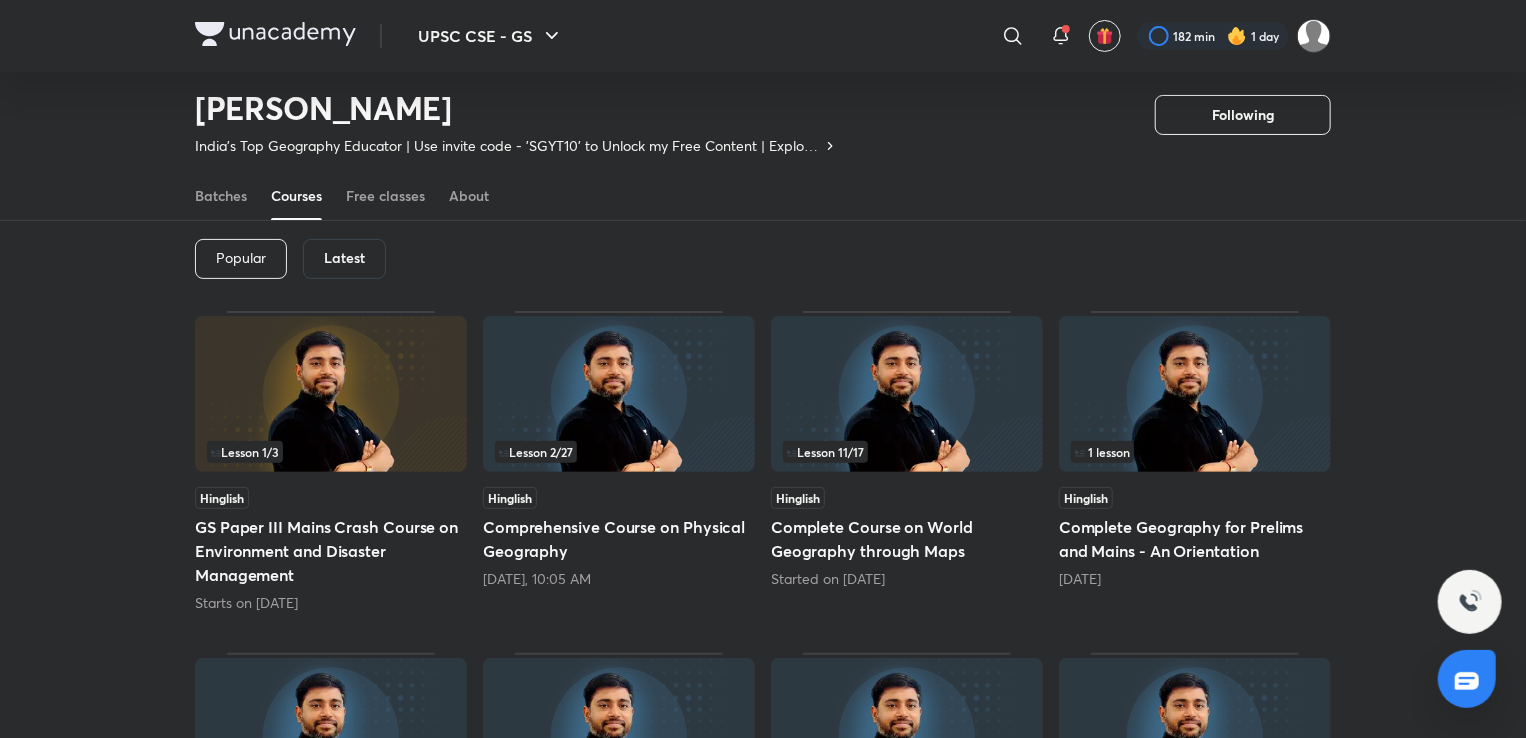 click on "Latest" at bounding box center [344, 258] 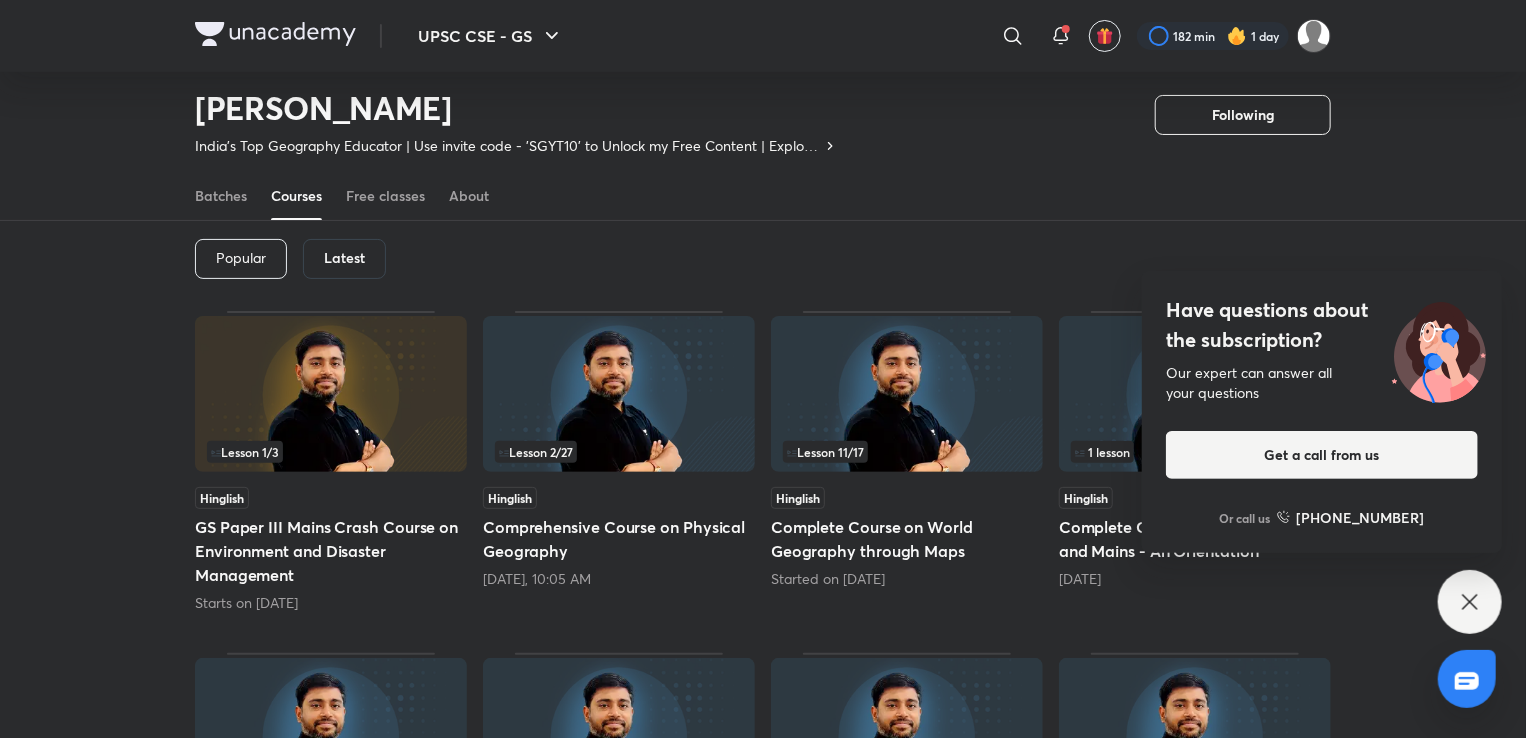 click 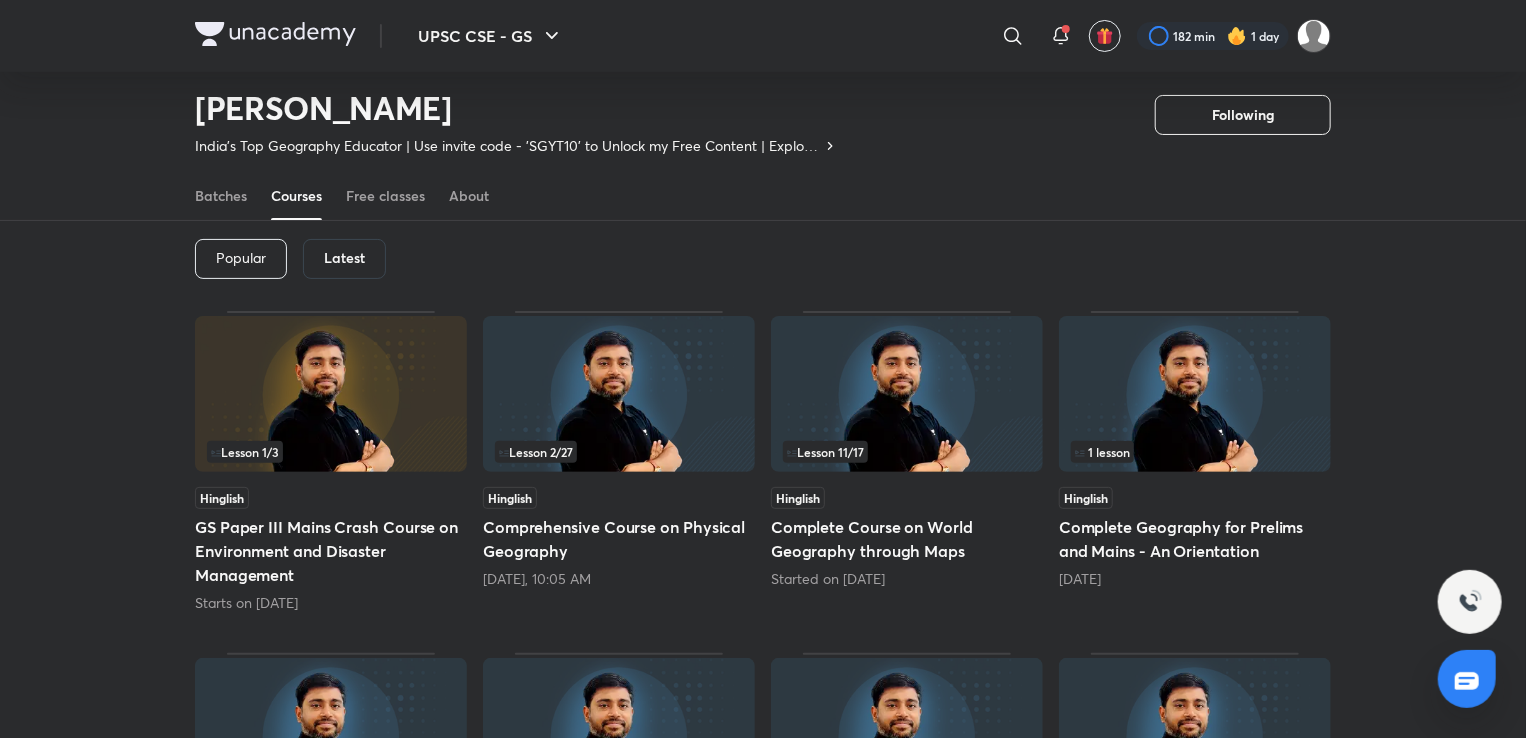 click on "Latest" at bounding box center (344, 258) 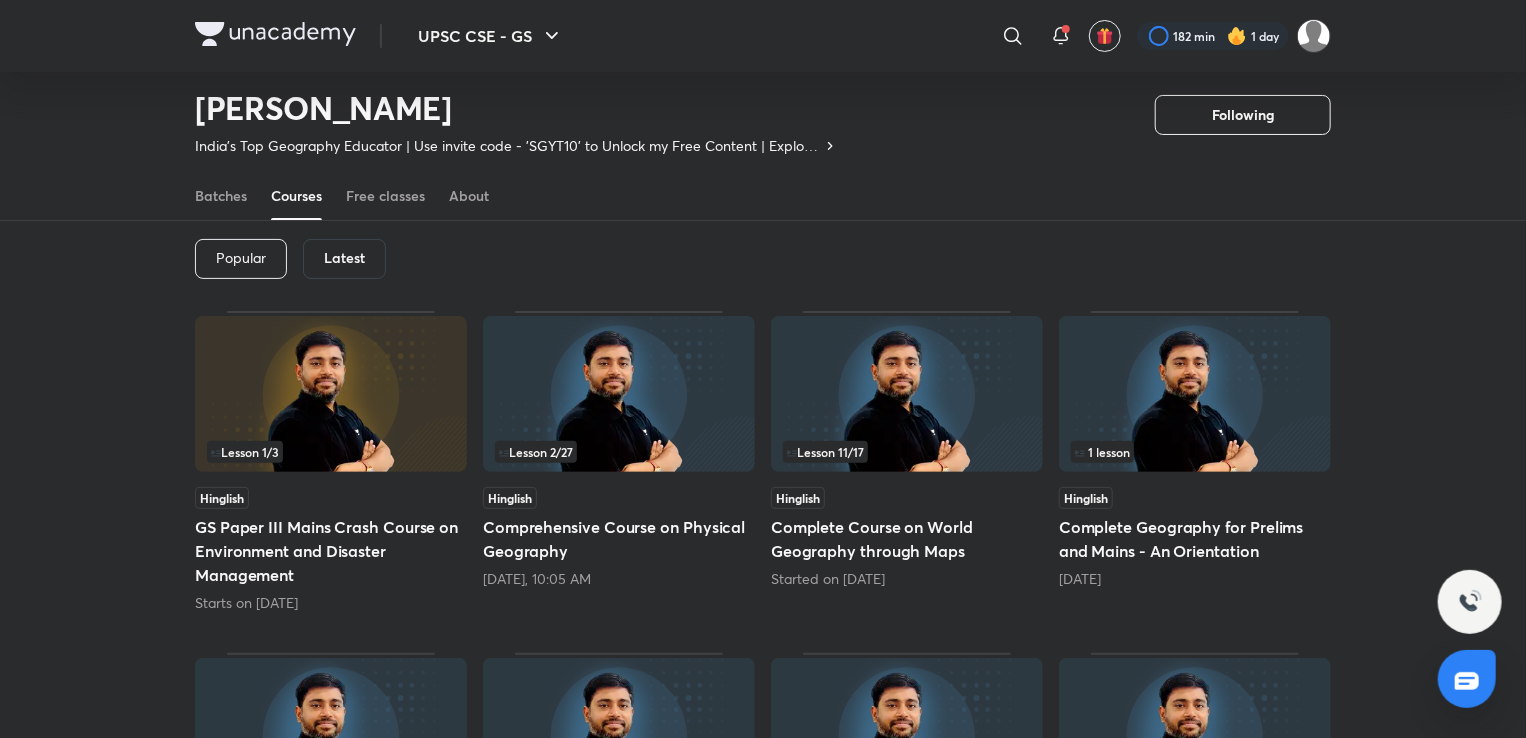 click on "Latest" at bounding box center (344, 258) 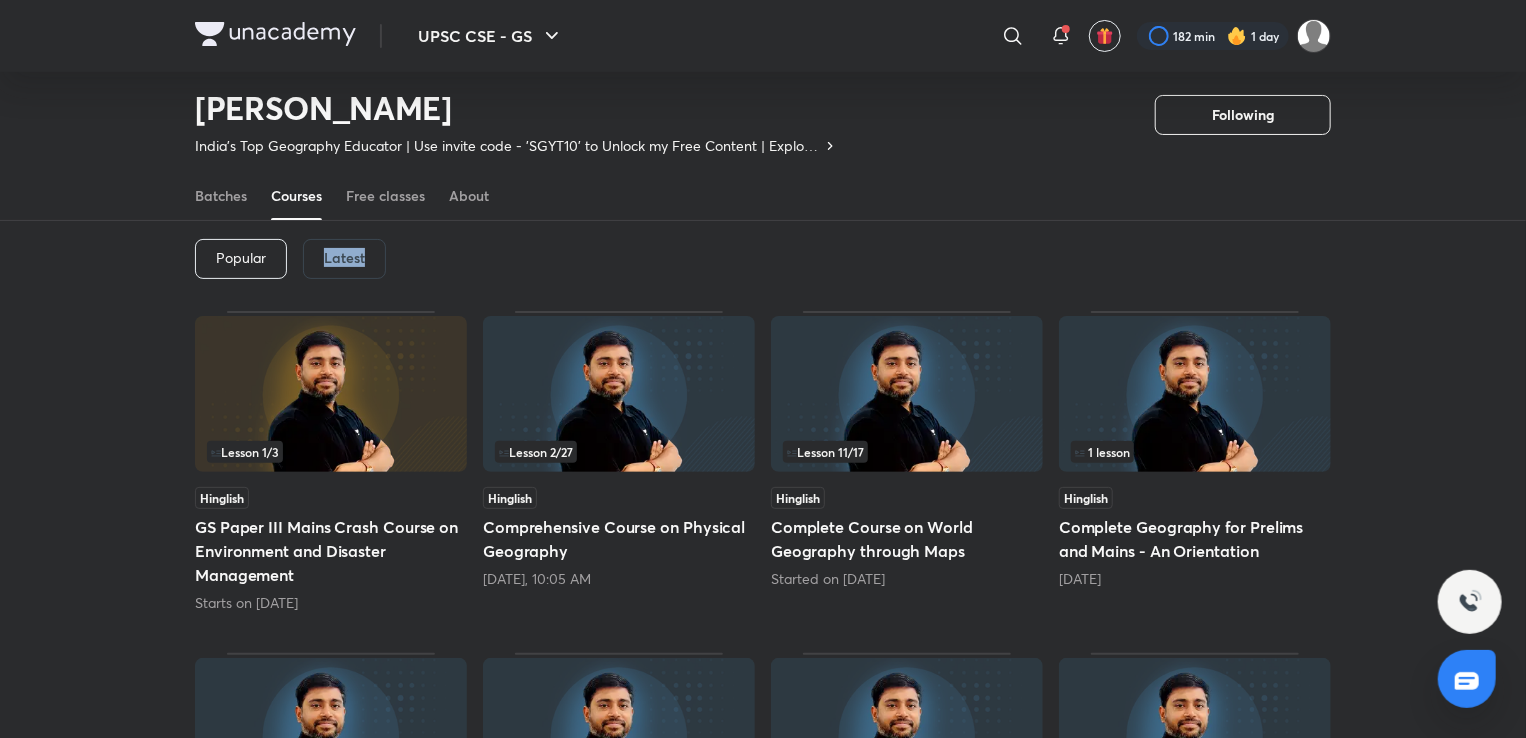click on "Latest" at bounding box center [344, 258] 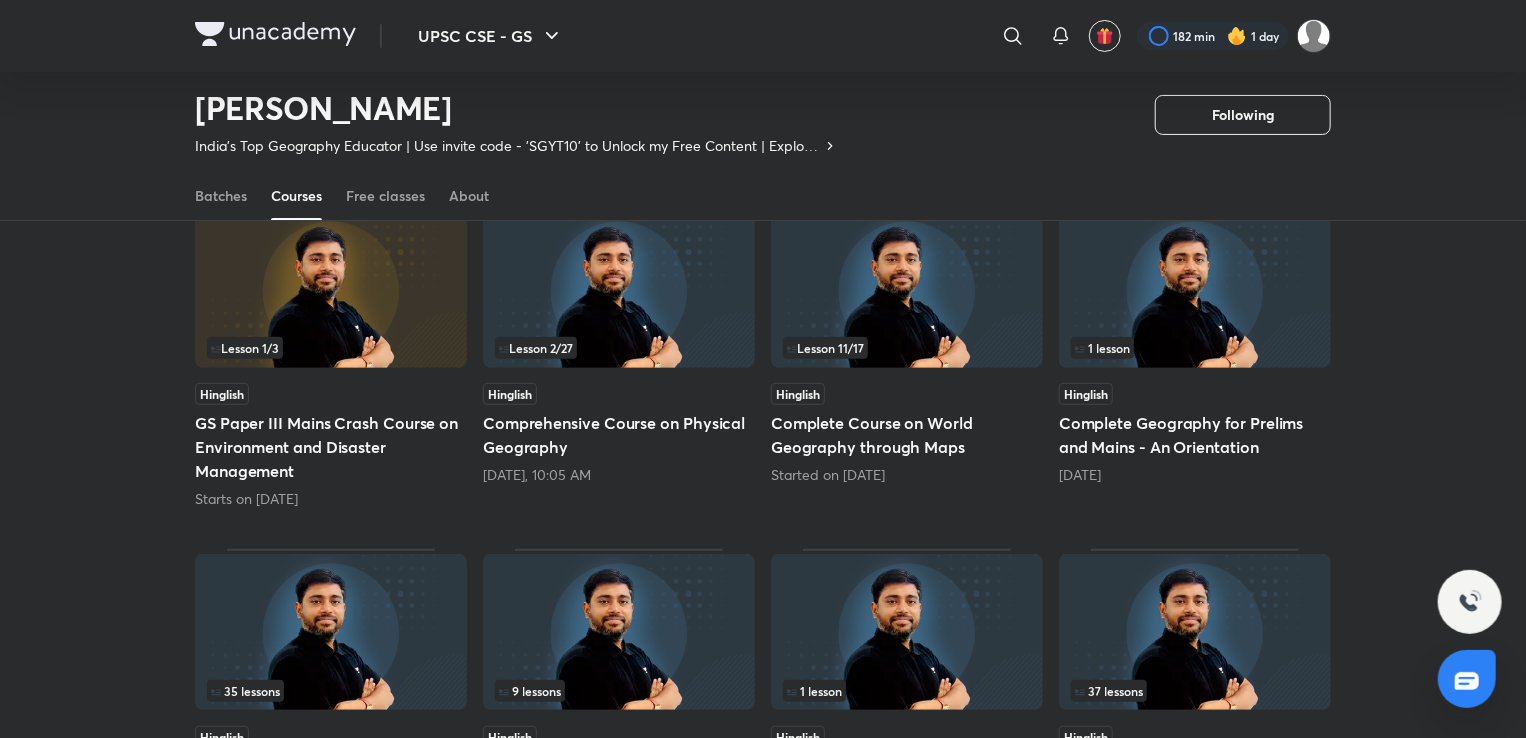 scroll, scrollTop: 192, scrollLeft: 0, axis: vertical 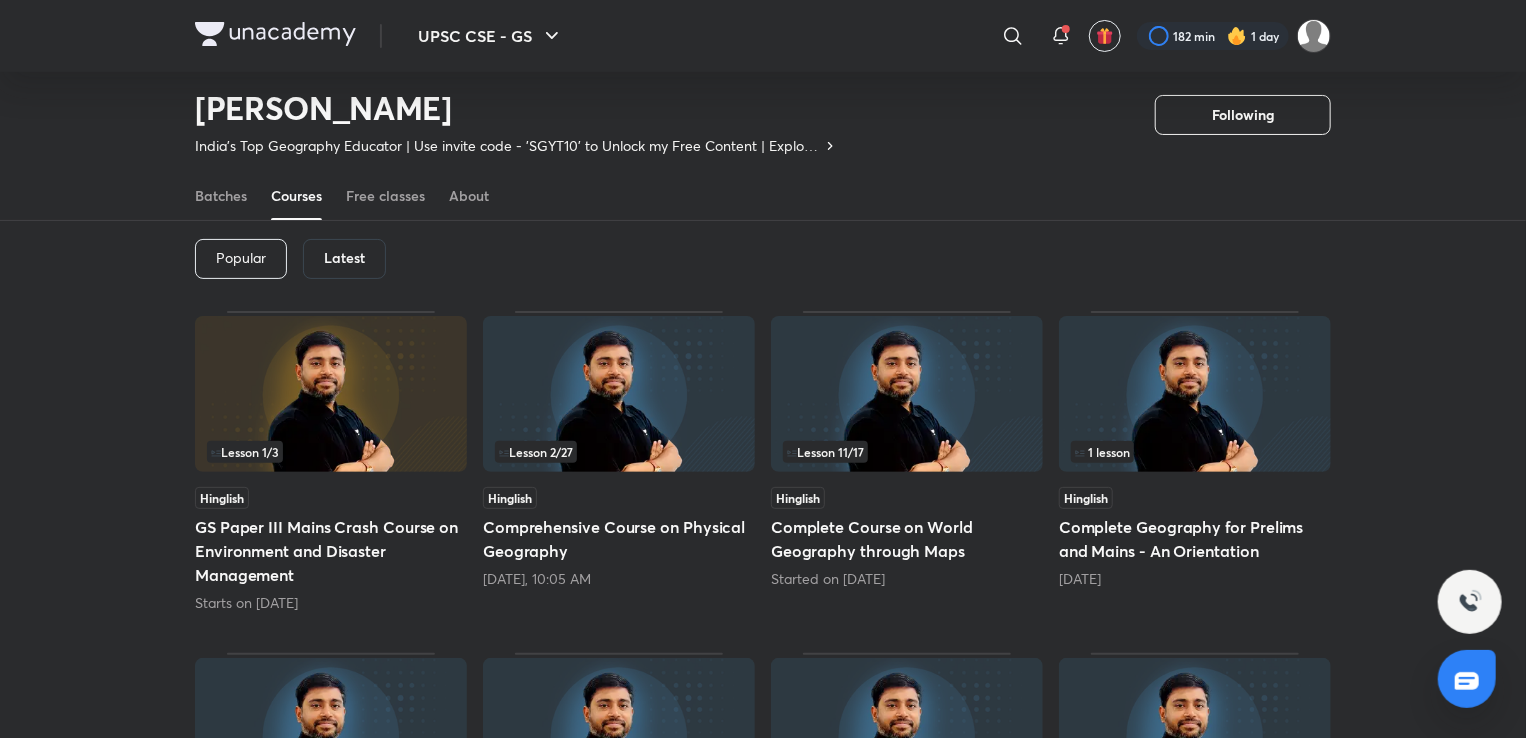 click at bounding box center (619, 394) 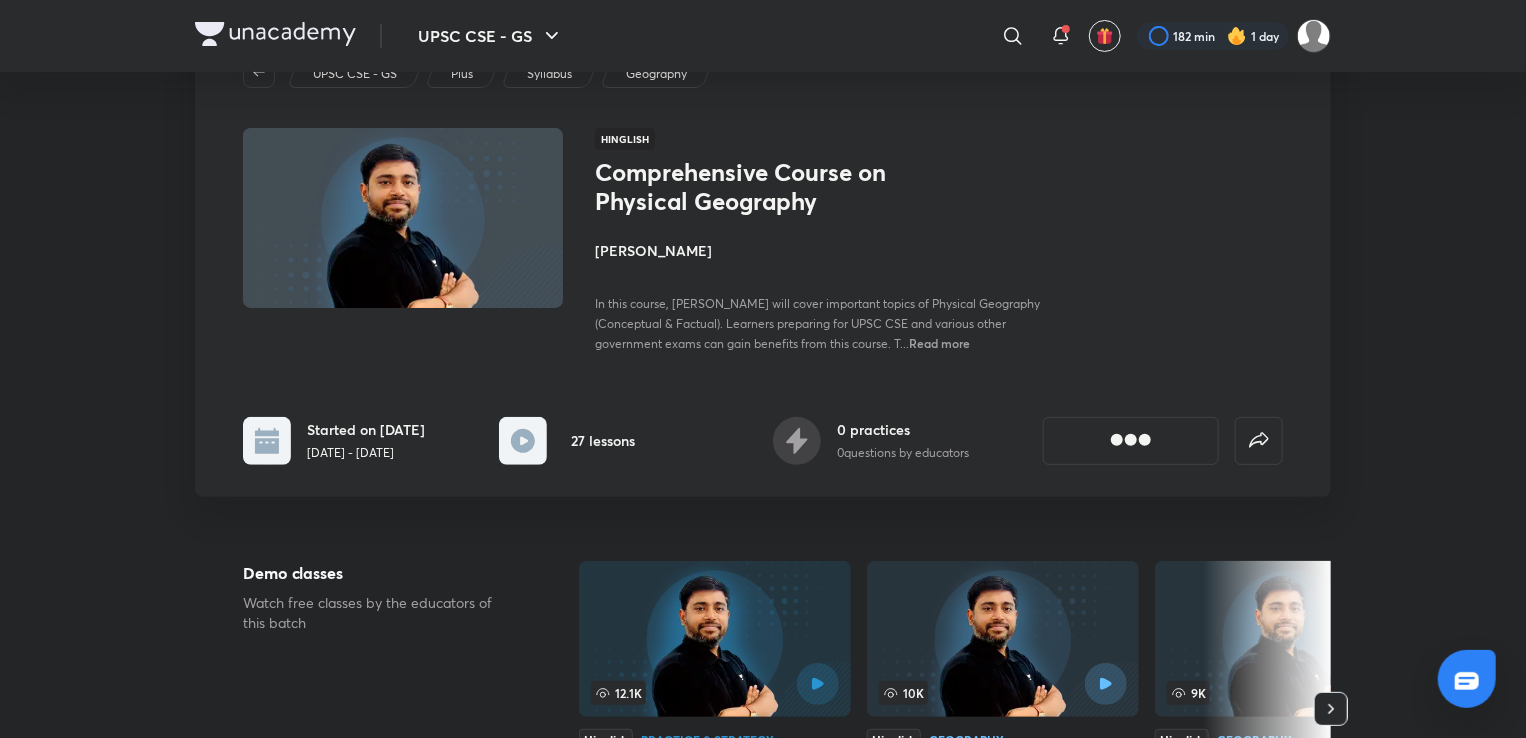 scroll, scrollTop: 0, scrollLeft: 0, axis: both 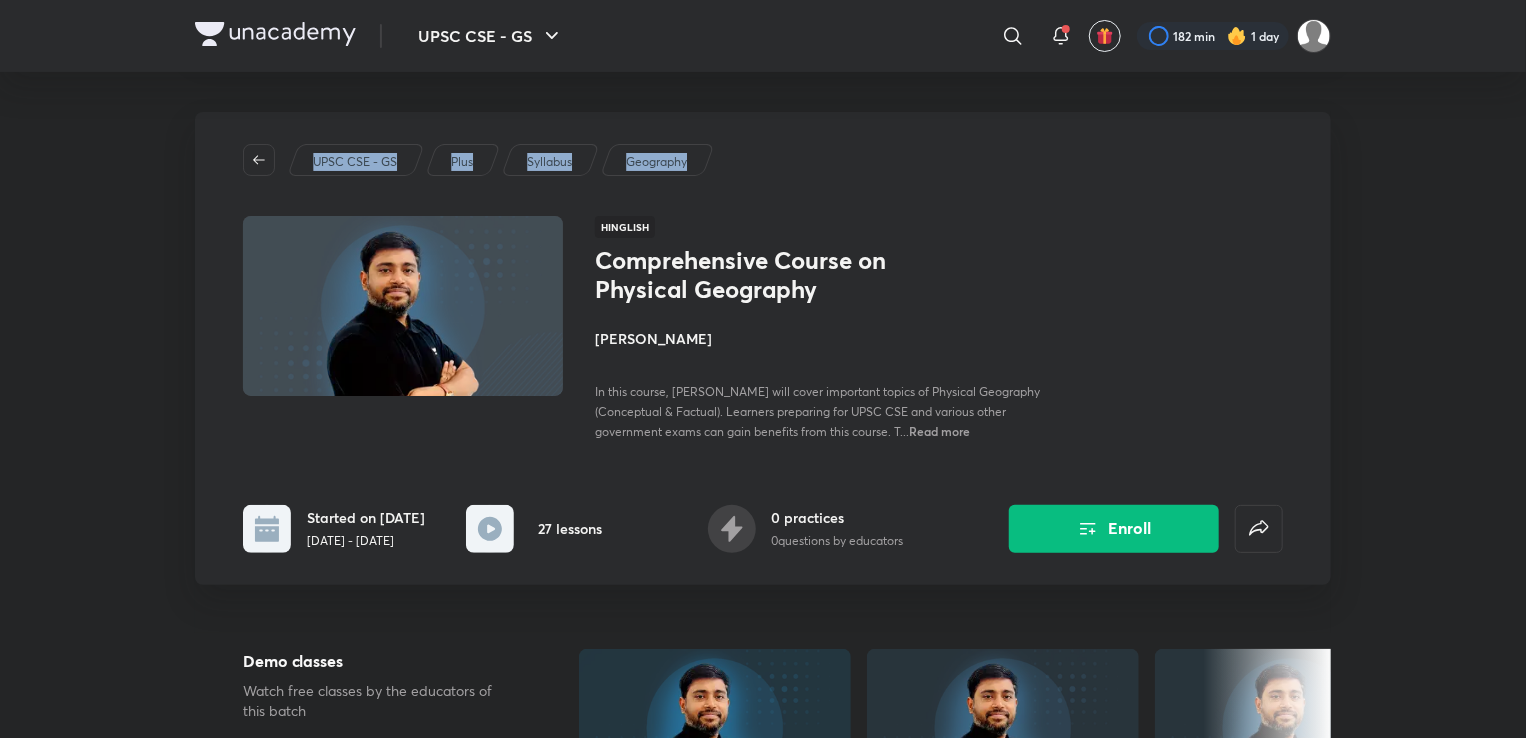 drag, startPoint x: 1520, startPoint y: 17, endPoint x: 1535, endPoint y: 110, distance: 94.20191 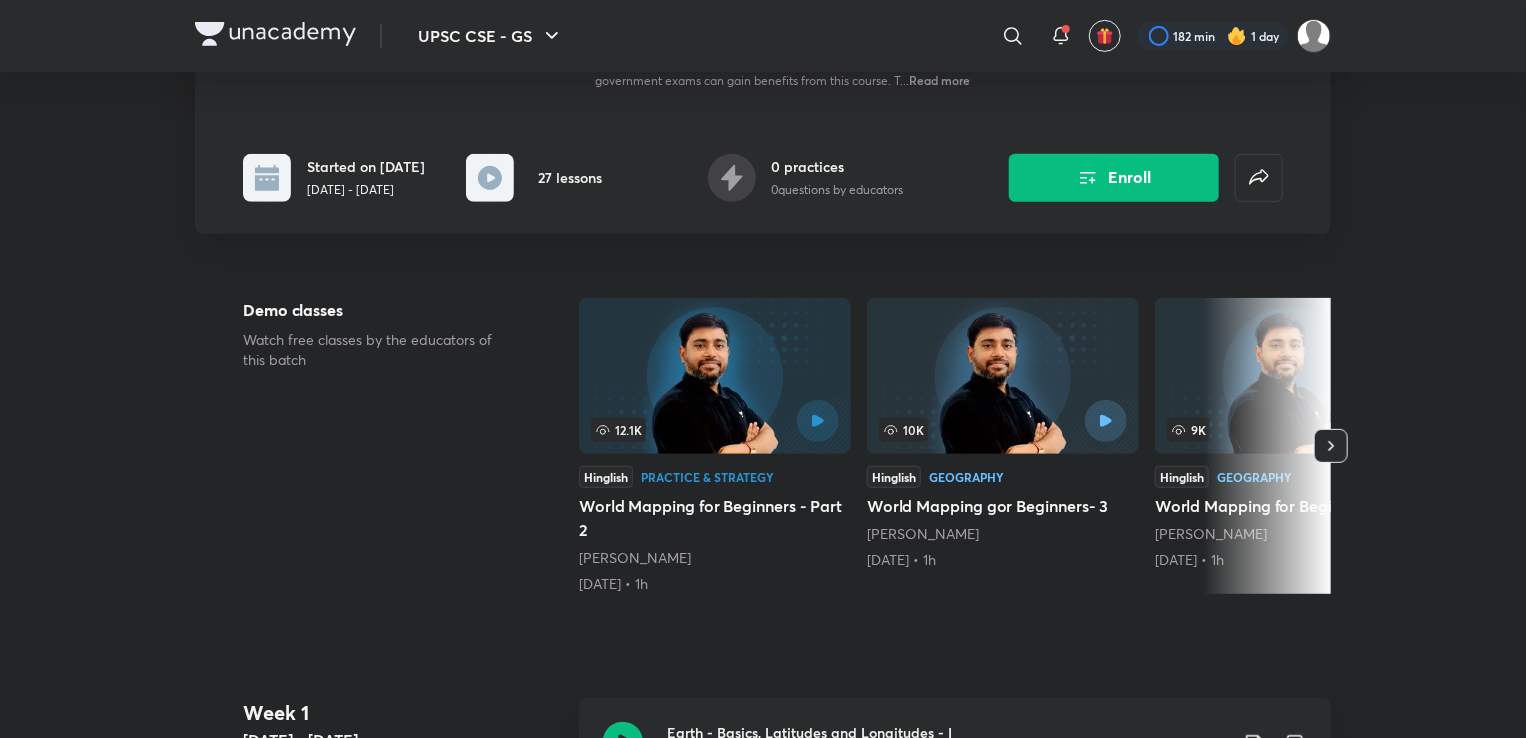scroll, scrollTop: 522, scrollLeft: 0, axis: vertical 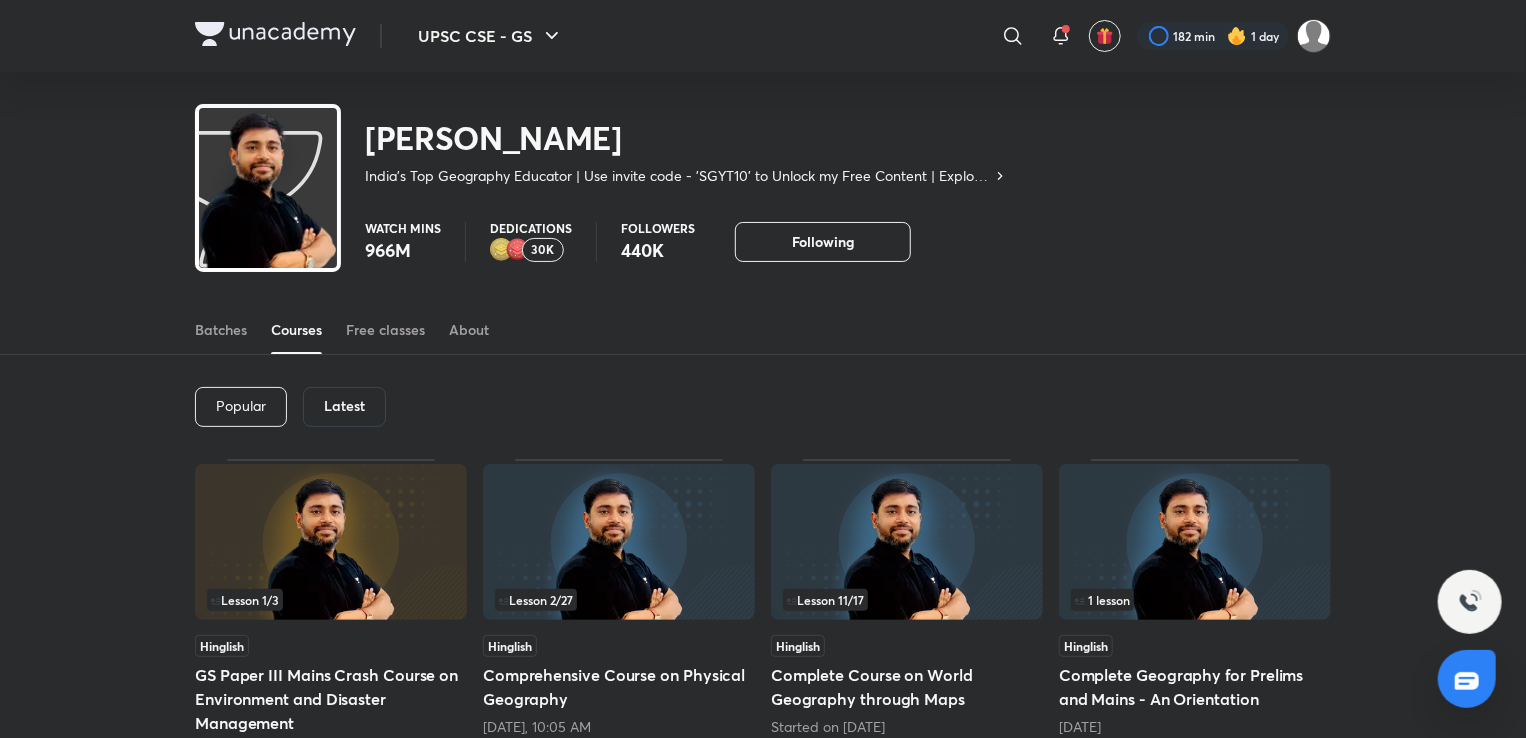 click on "Latest" at bounding box center [344, 406] 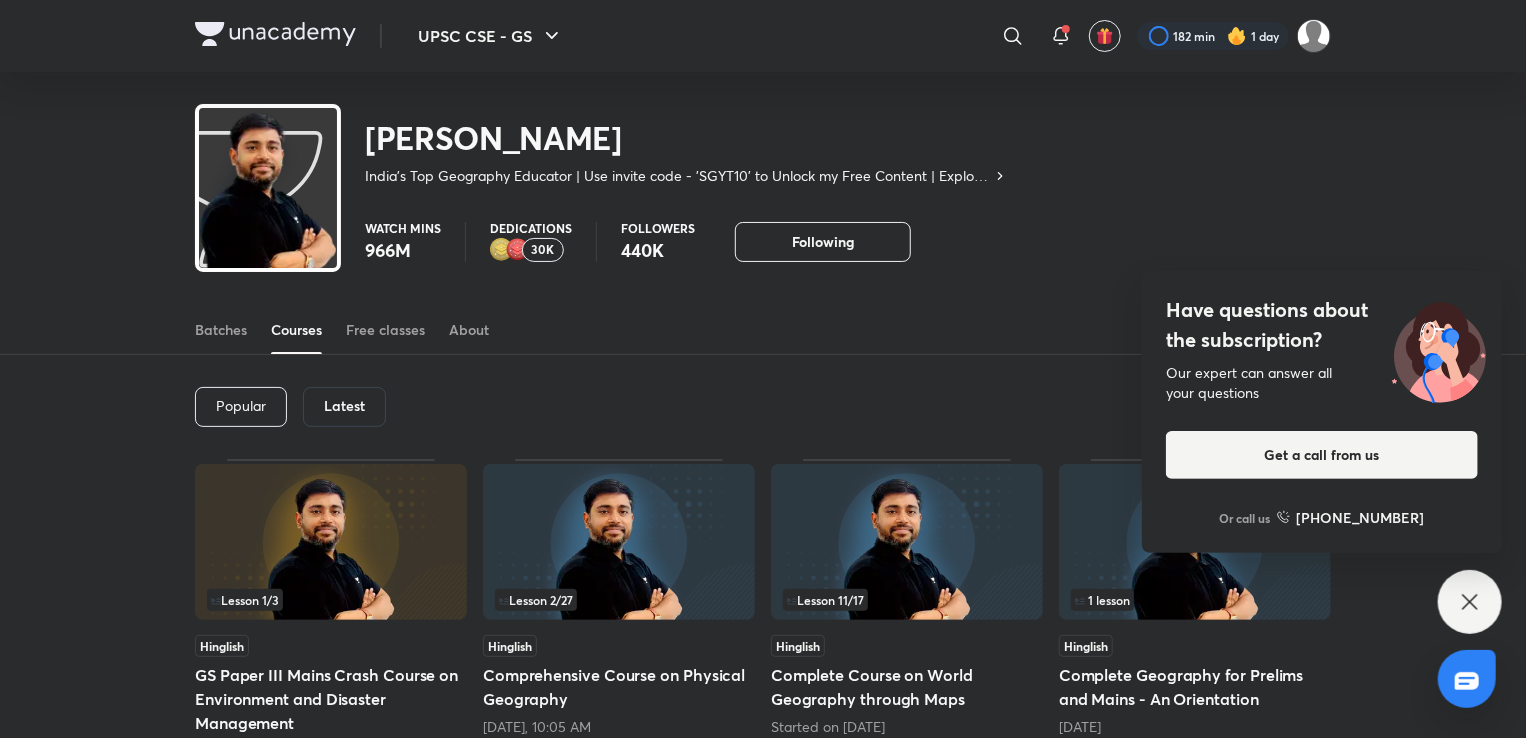 click on "Latest" at bounding box center (344, 406) 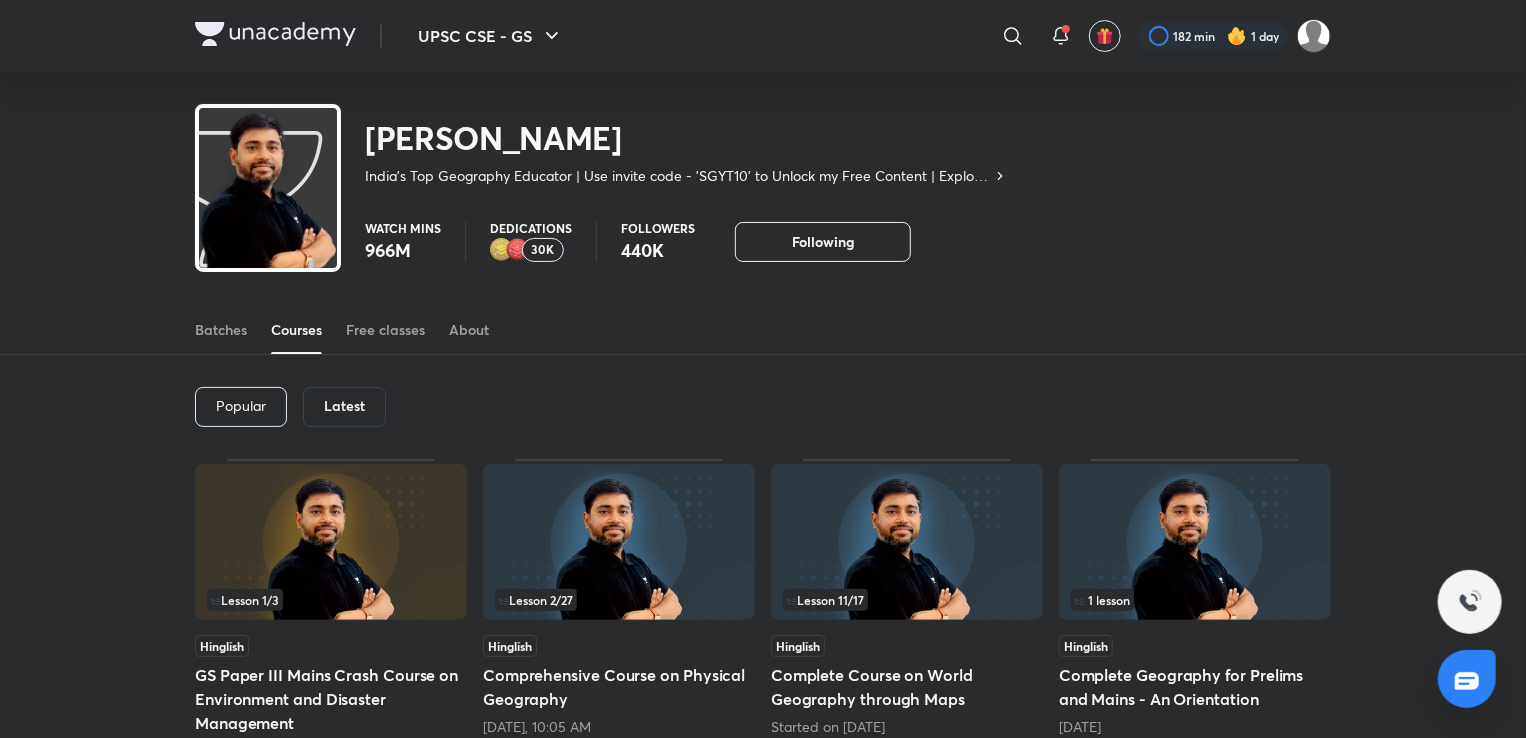 click on "Latest" at bounding box center [344, 406] 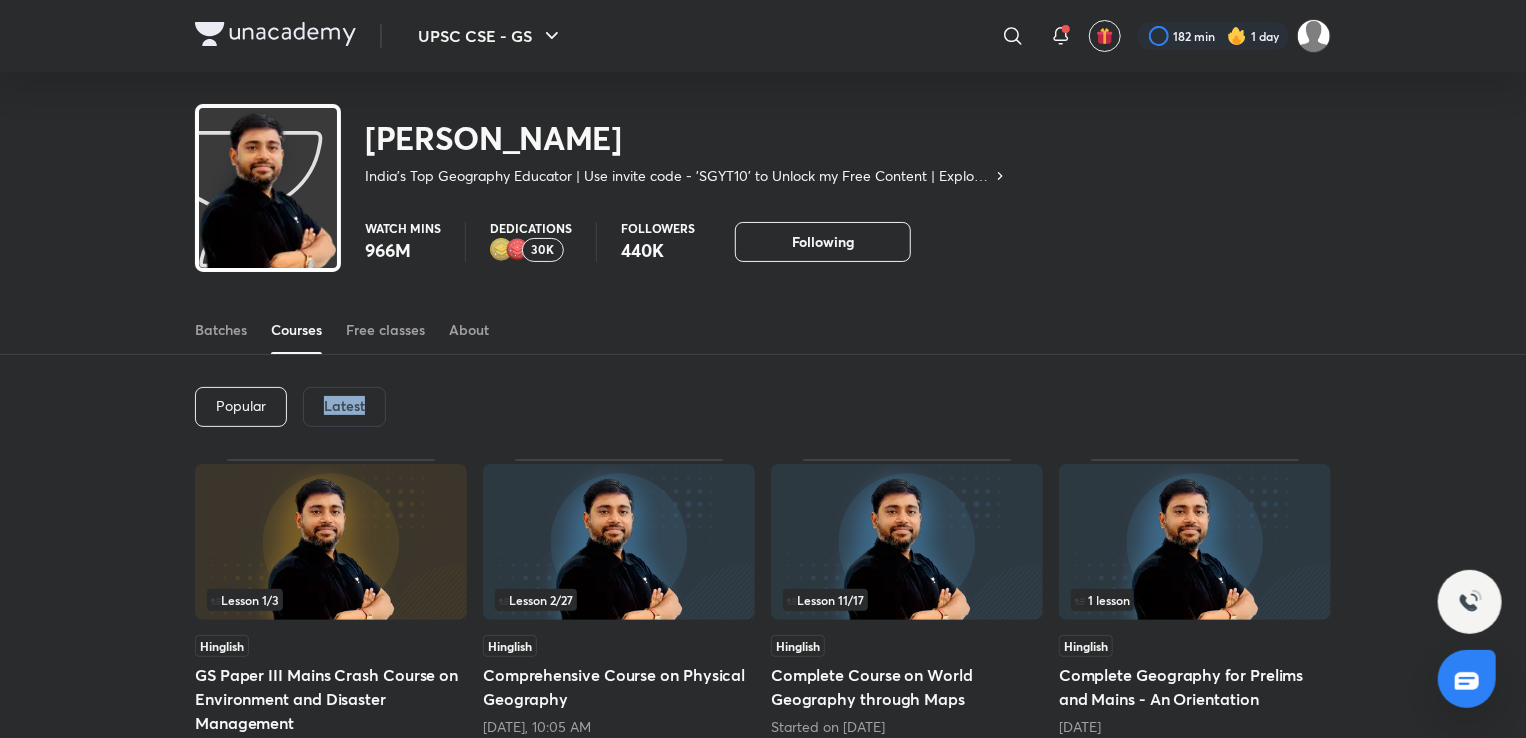 click on "Latest" at bounding box center (344, 406) 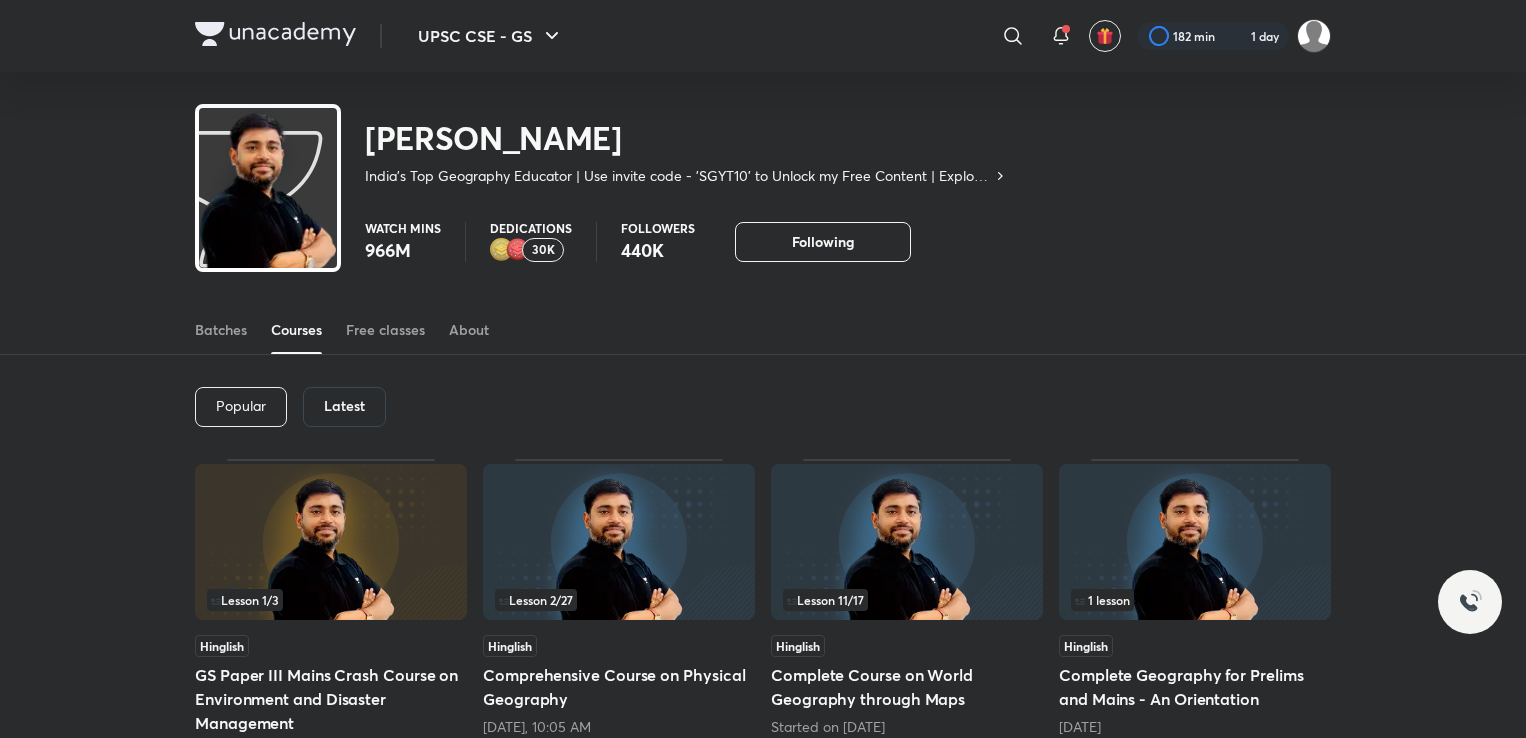 scroll, scrollTop: 0, scrollLeft: 0, axis: both 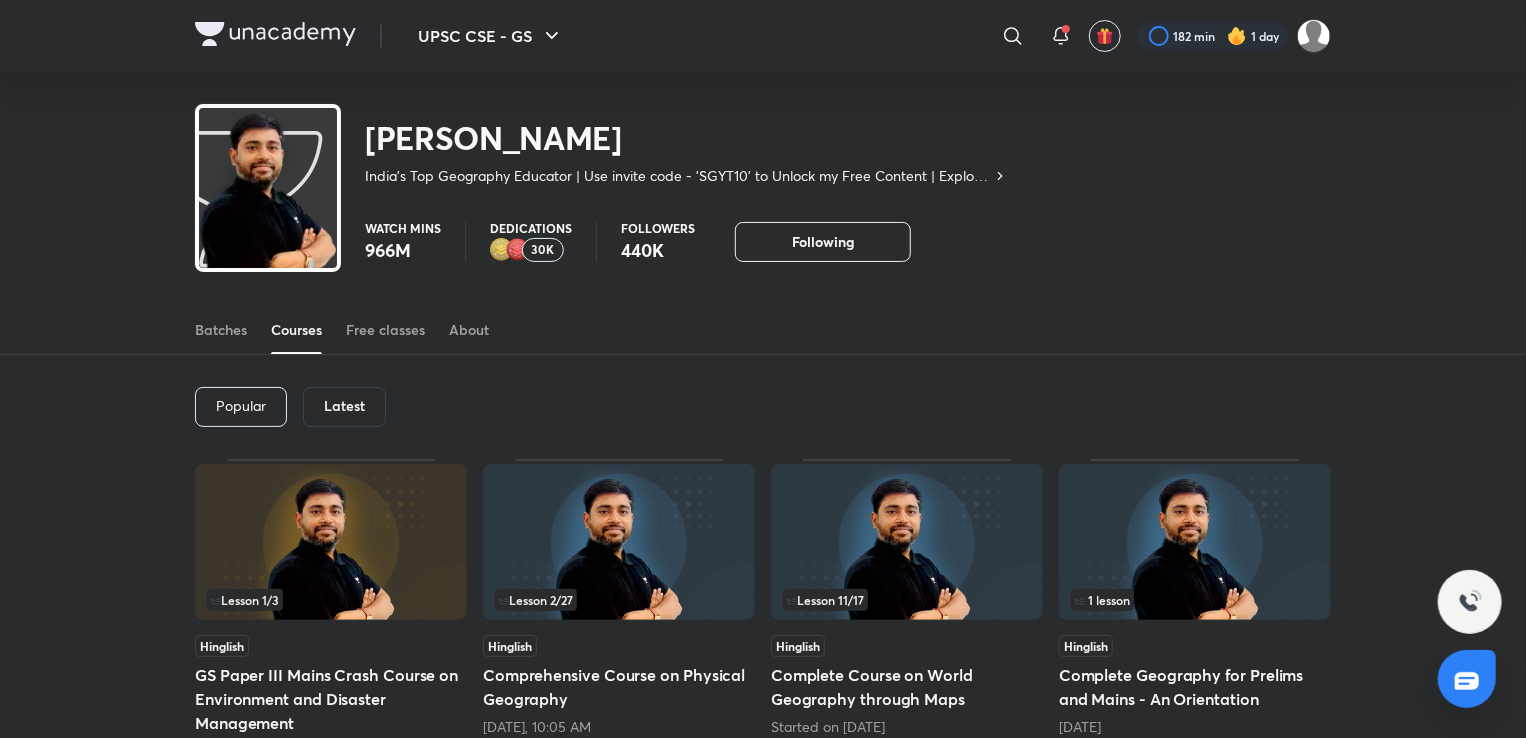 click on "Latest" at bounding box center (344, 406) 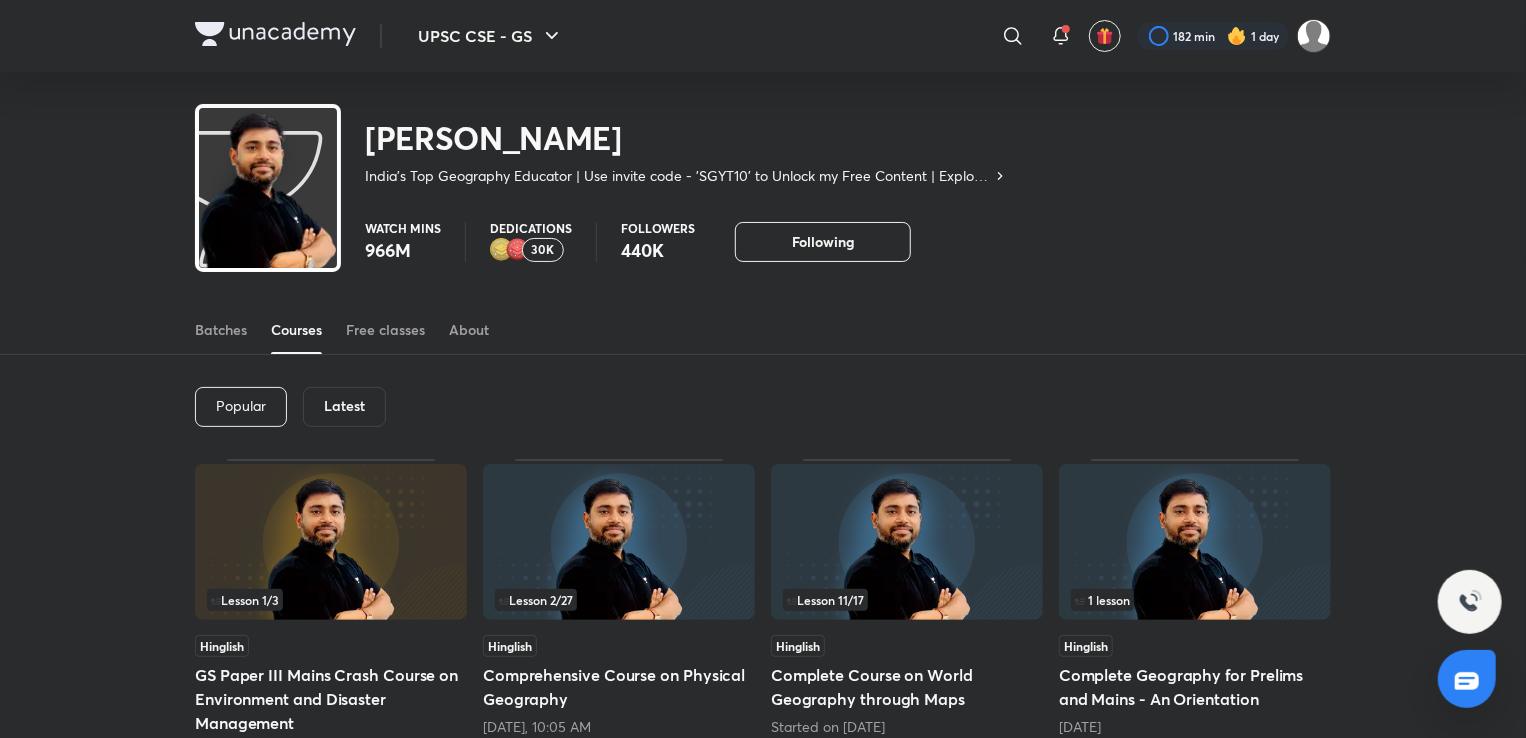 click on "Latest" at bounding box center (344, 406) 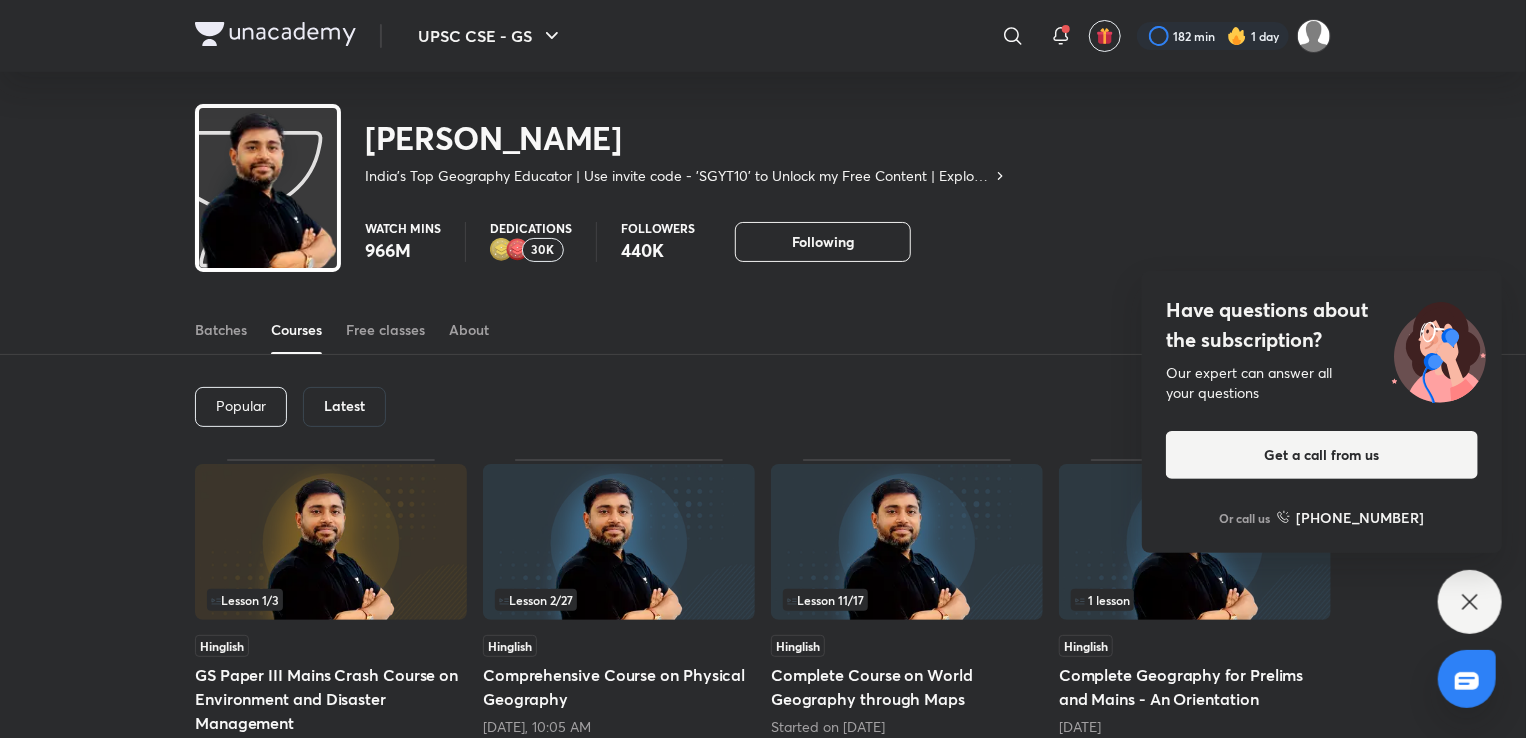 click 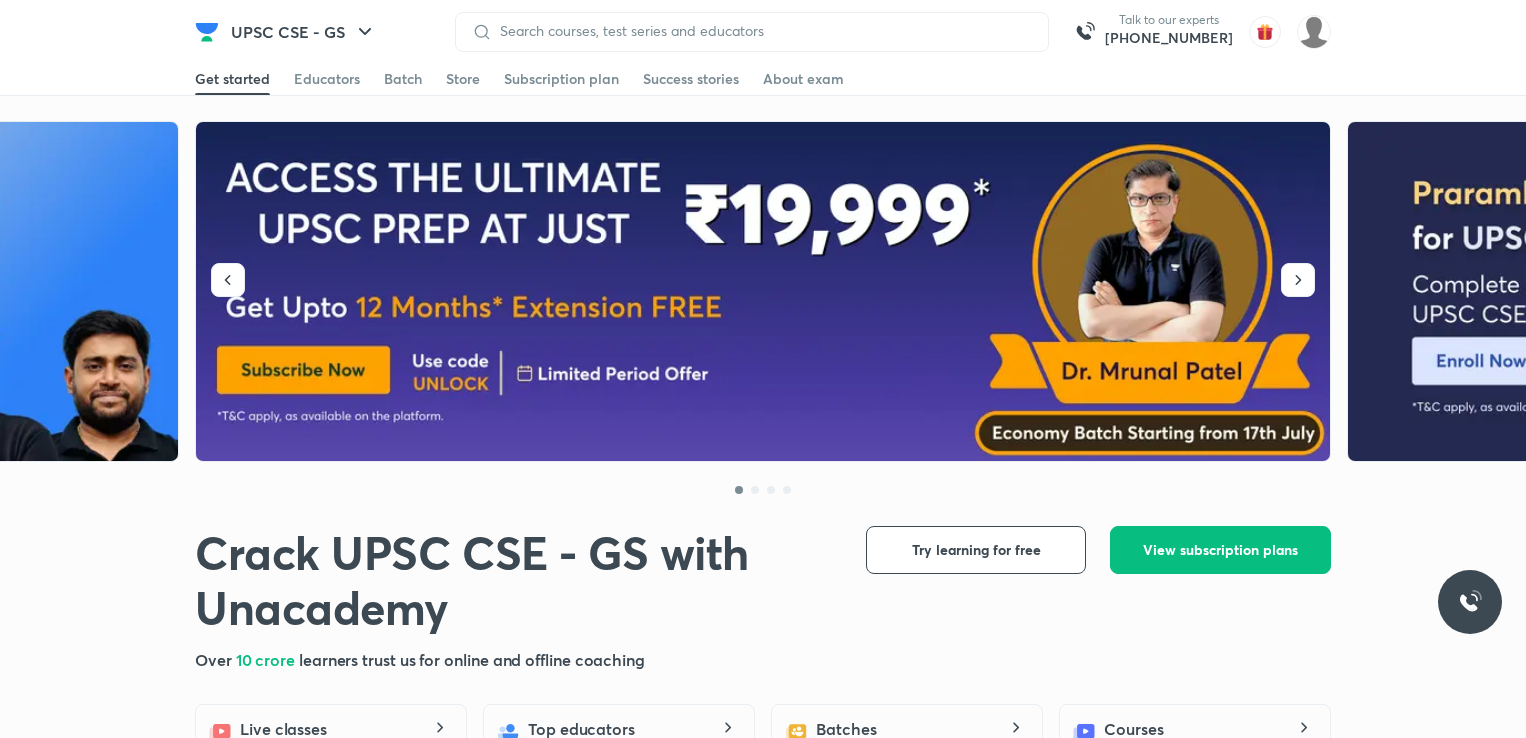 scroll, scrollTop: 0, scrollLeft: 0, axis: both 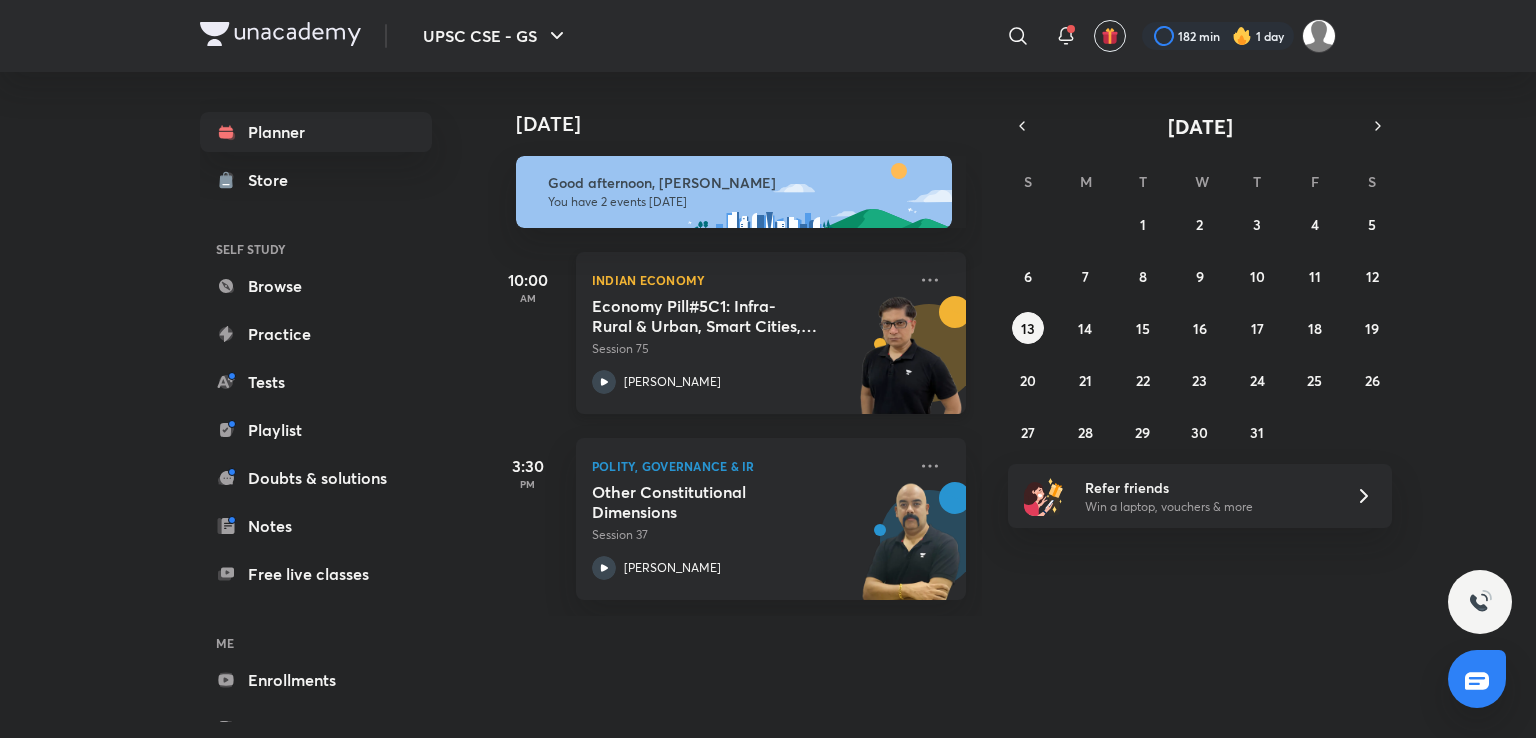 click 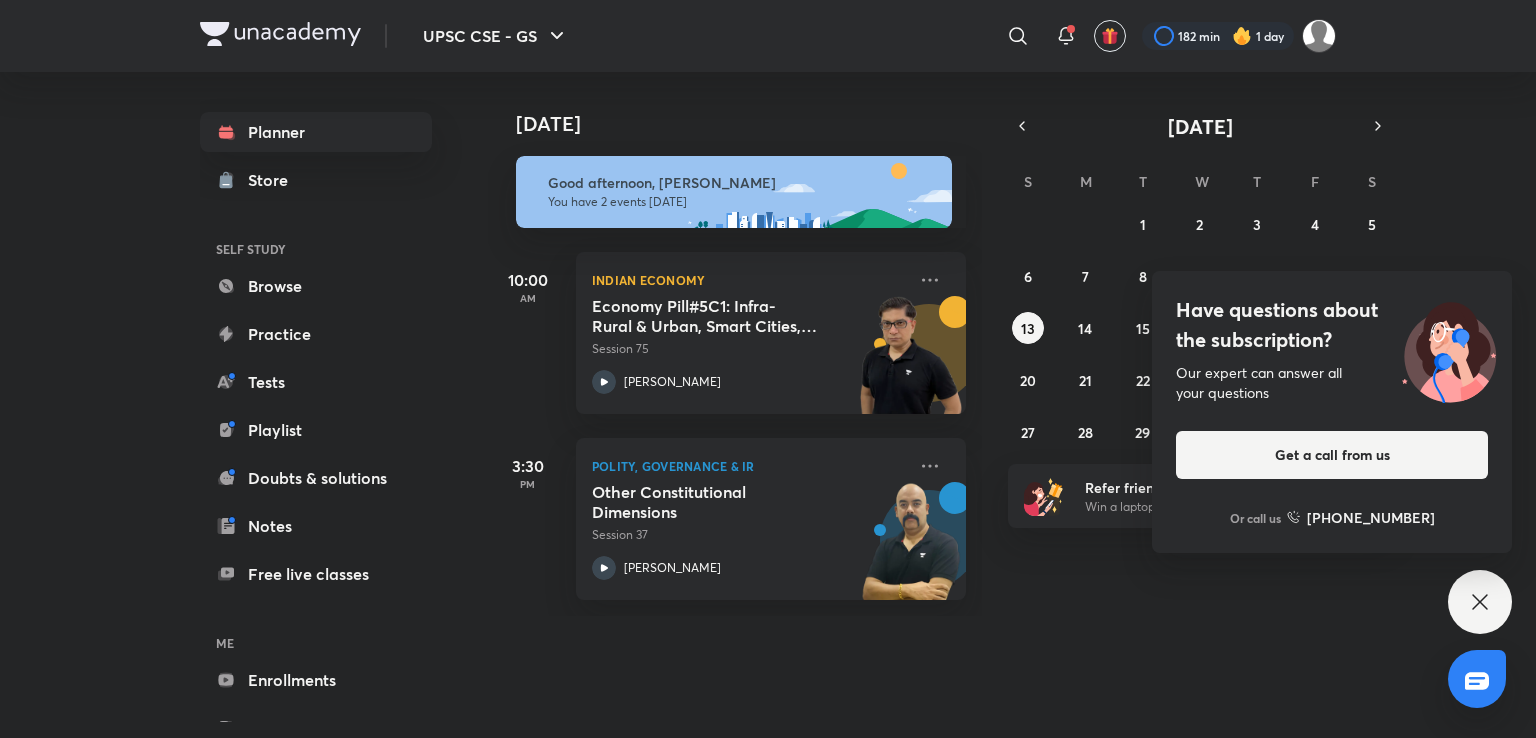 scroll, scrollTop: 0, scrollLeft: 0, axis: both 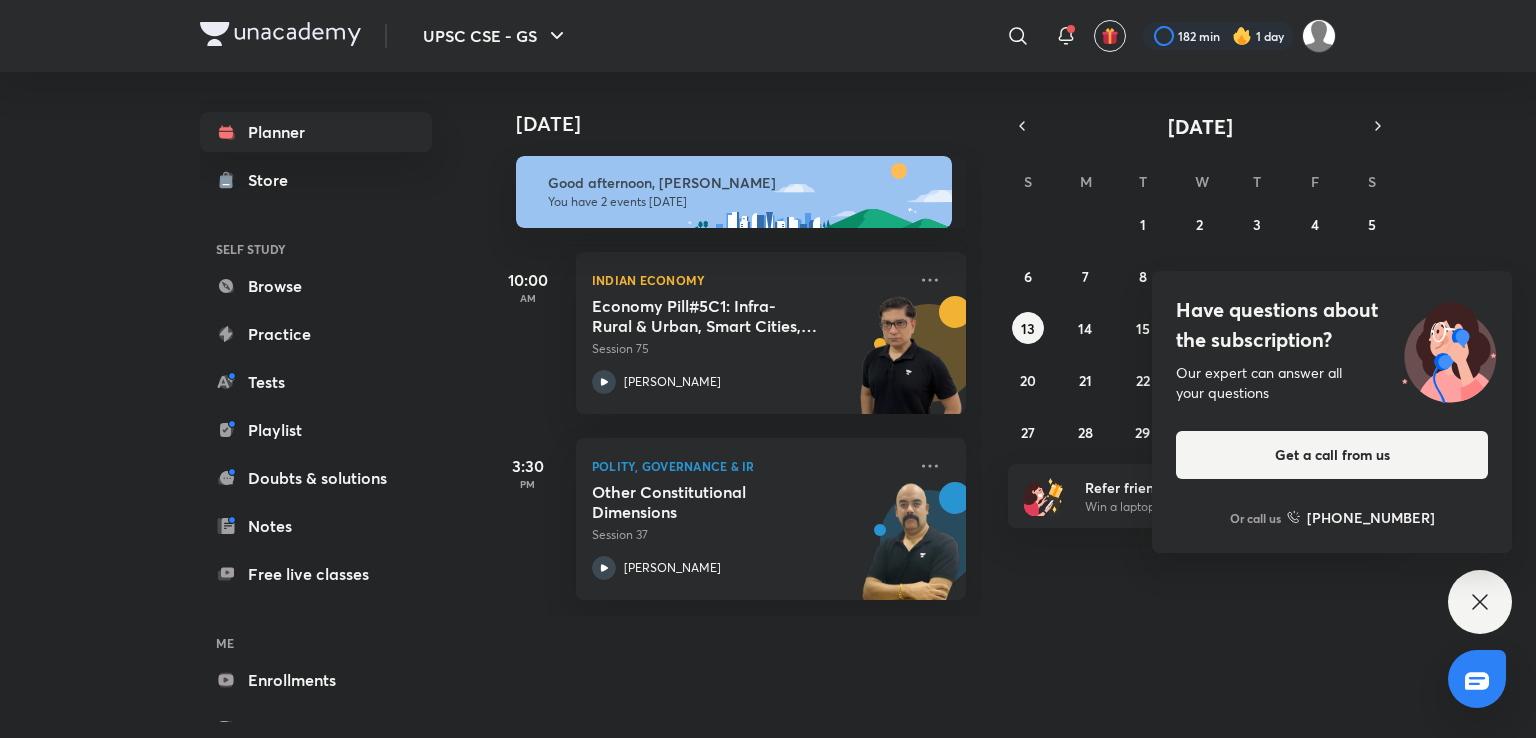 click 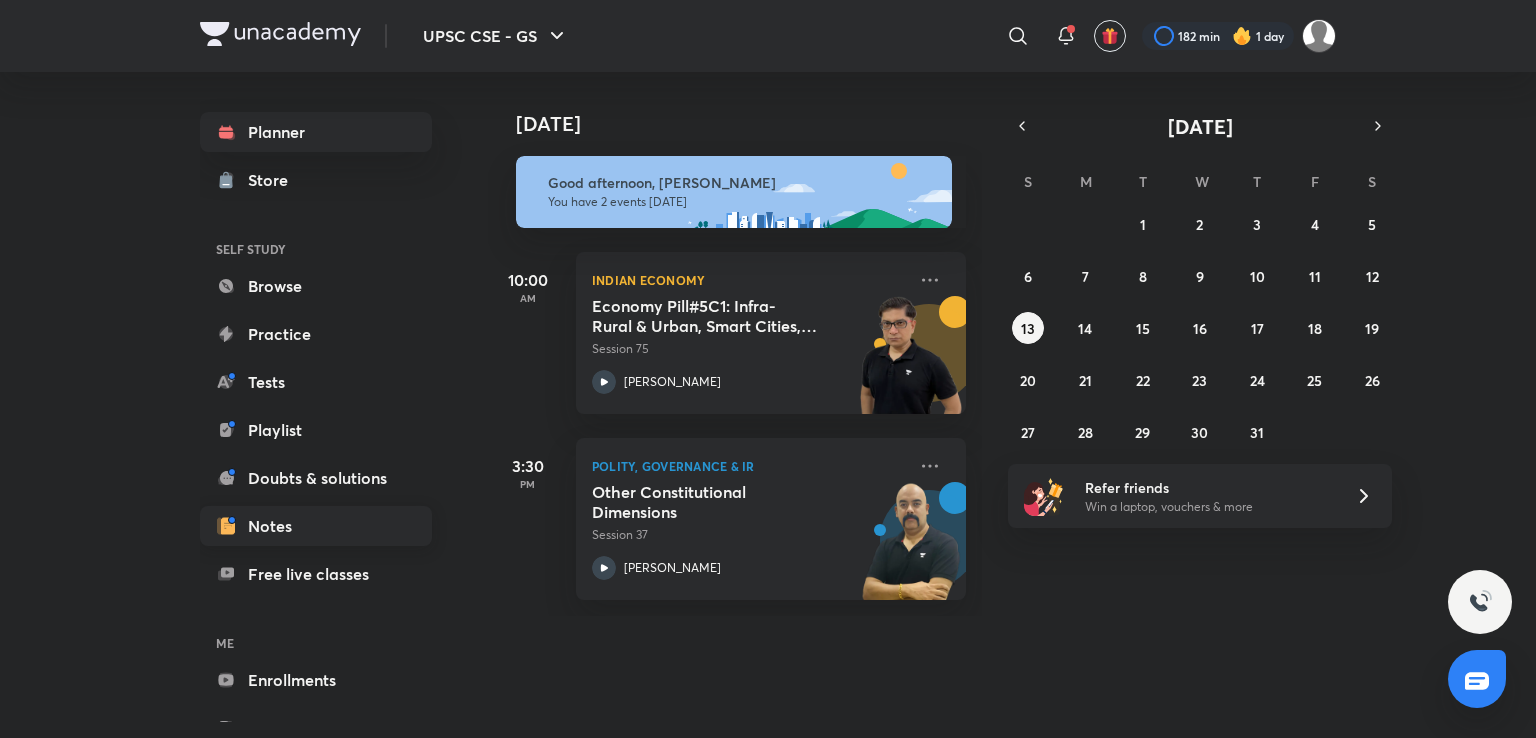 click on "Notes" at bounding box center [316, 526] 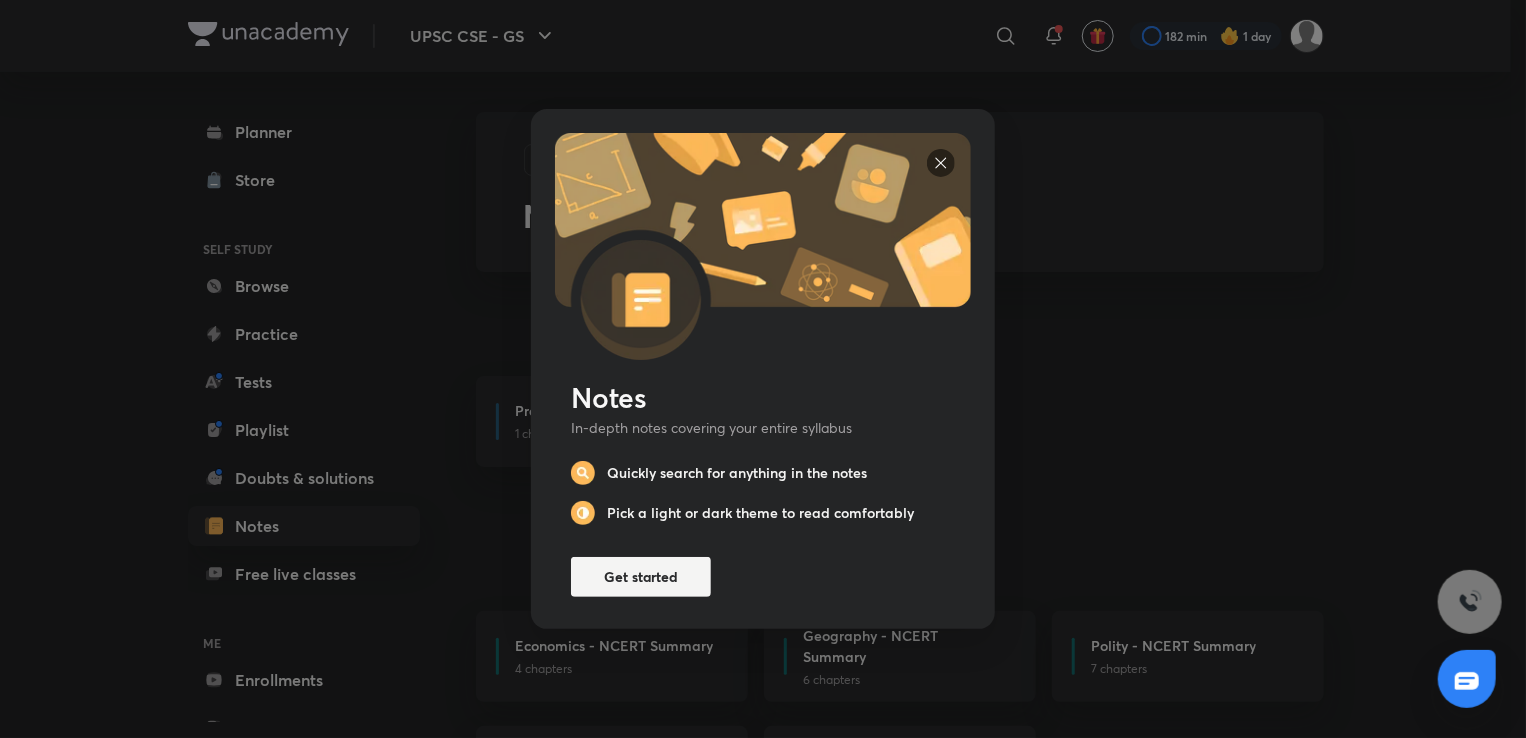 scroll, scrollTop: 0, scrollLeft: 0, axis: both 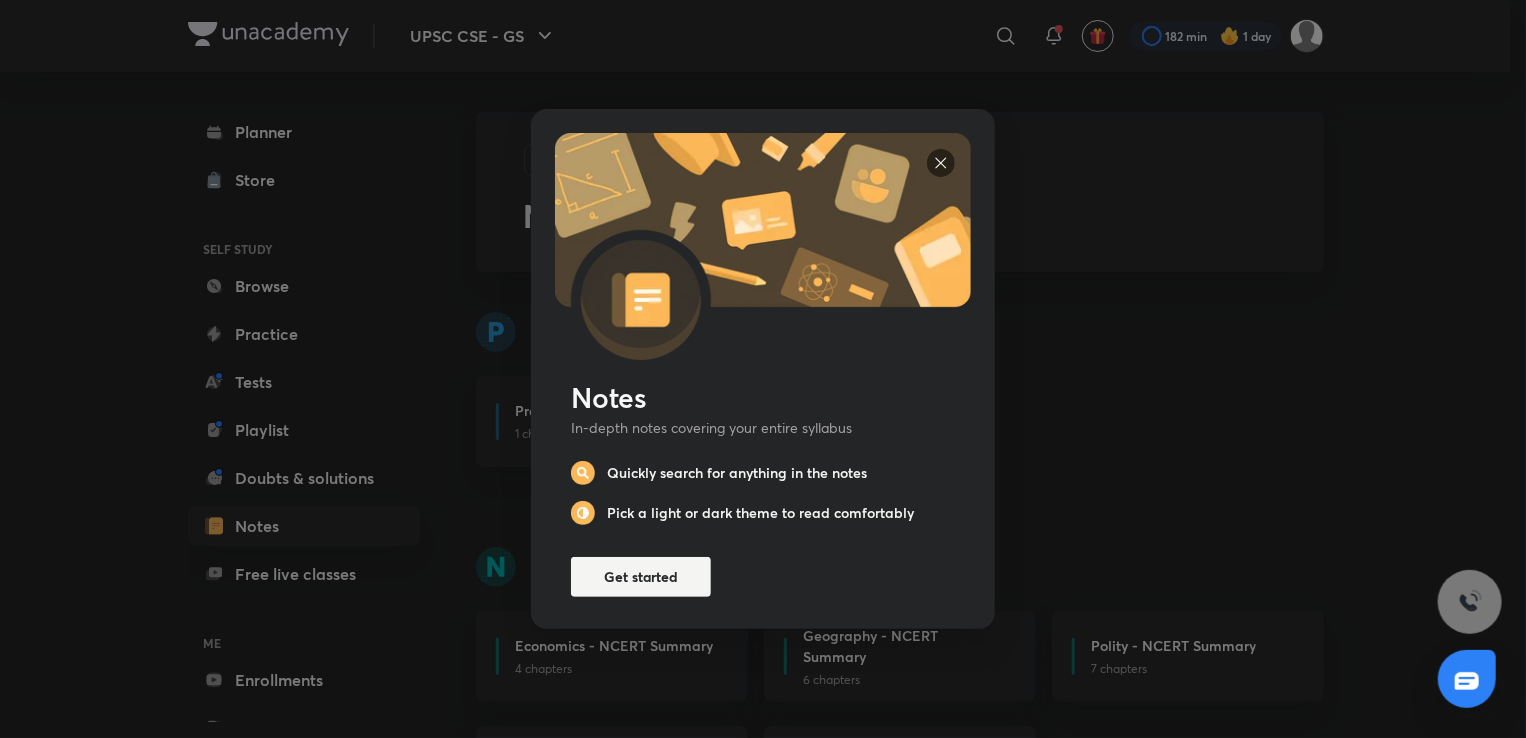 click on "Notes In-depth notes covering your entire syllabus Quickly search for anything in the notes Pick a light or dark theme to read comfortably Get started" at bounding box center (763, 369) 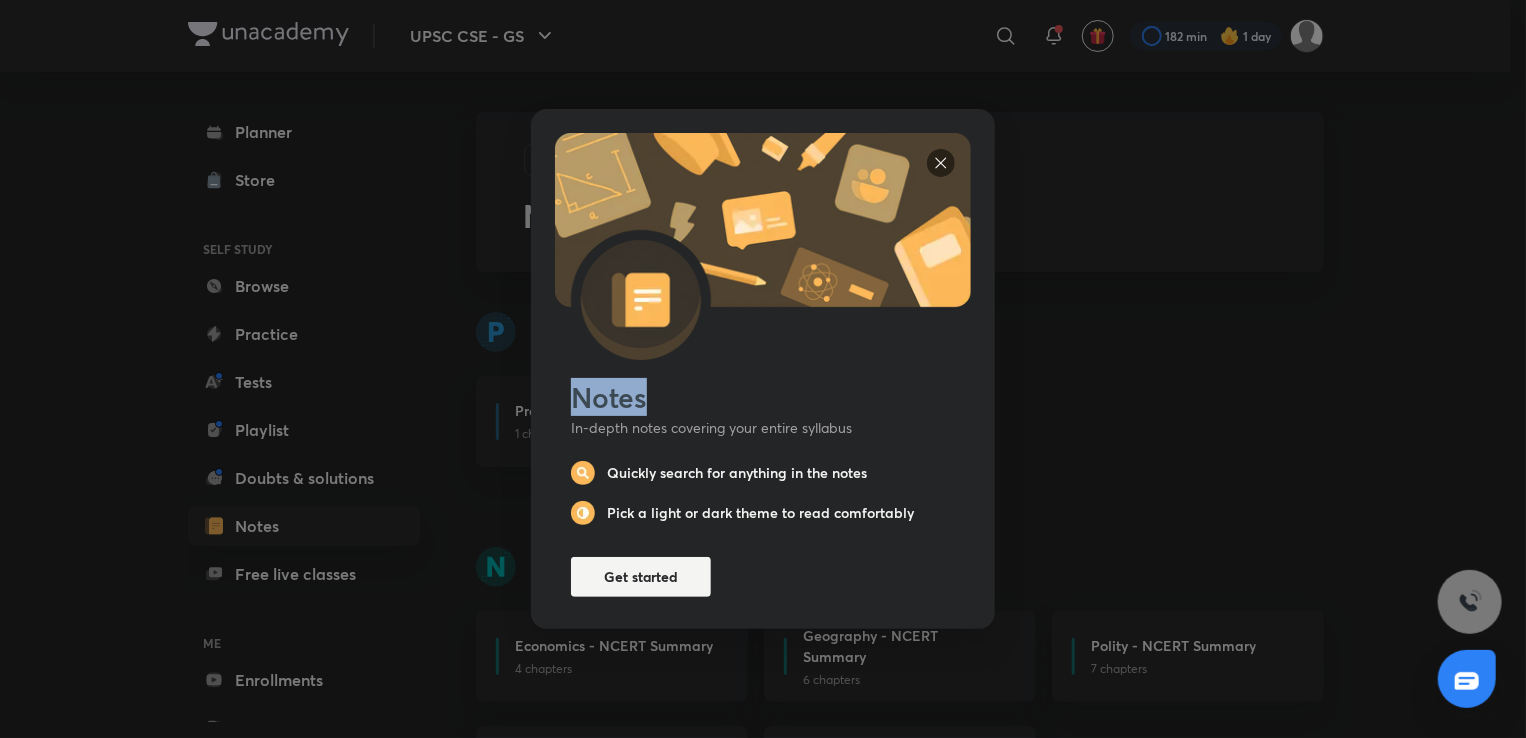 click on "Notes In-depth notes covering your entire syllabus Quickly search for anything in the notes Pick a light or dark theme to read comfortably Get started" at bounding box center (763, 369) 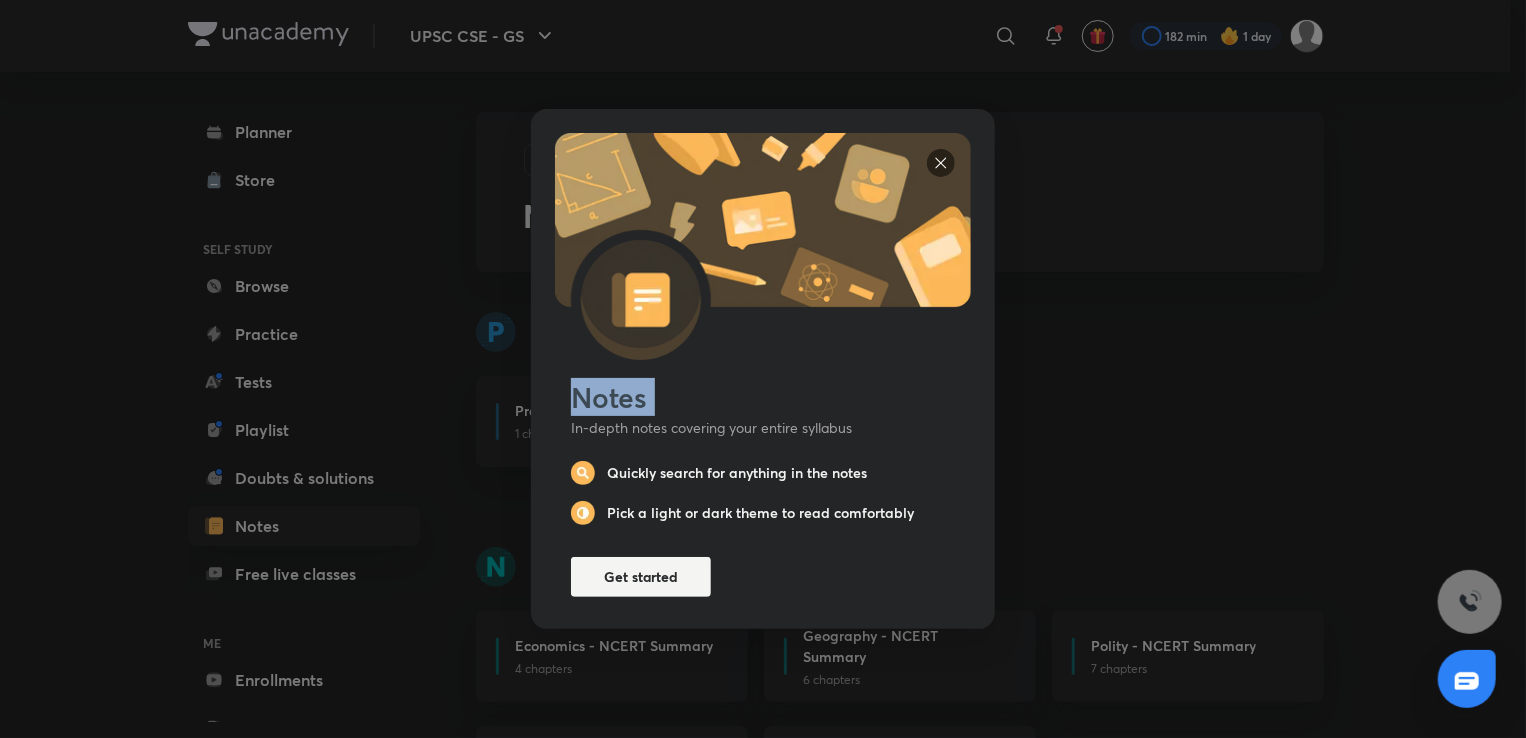 click on "Notes In-depth notes covering your entire syllabus Quickly search for anything in the notes Pick a light or dark theme to read comfortably Get started" at bounding box center (763, 369) 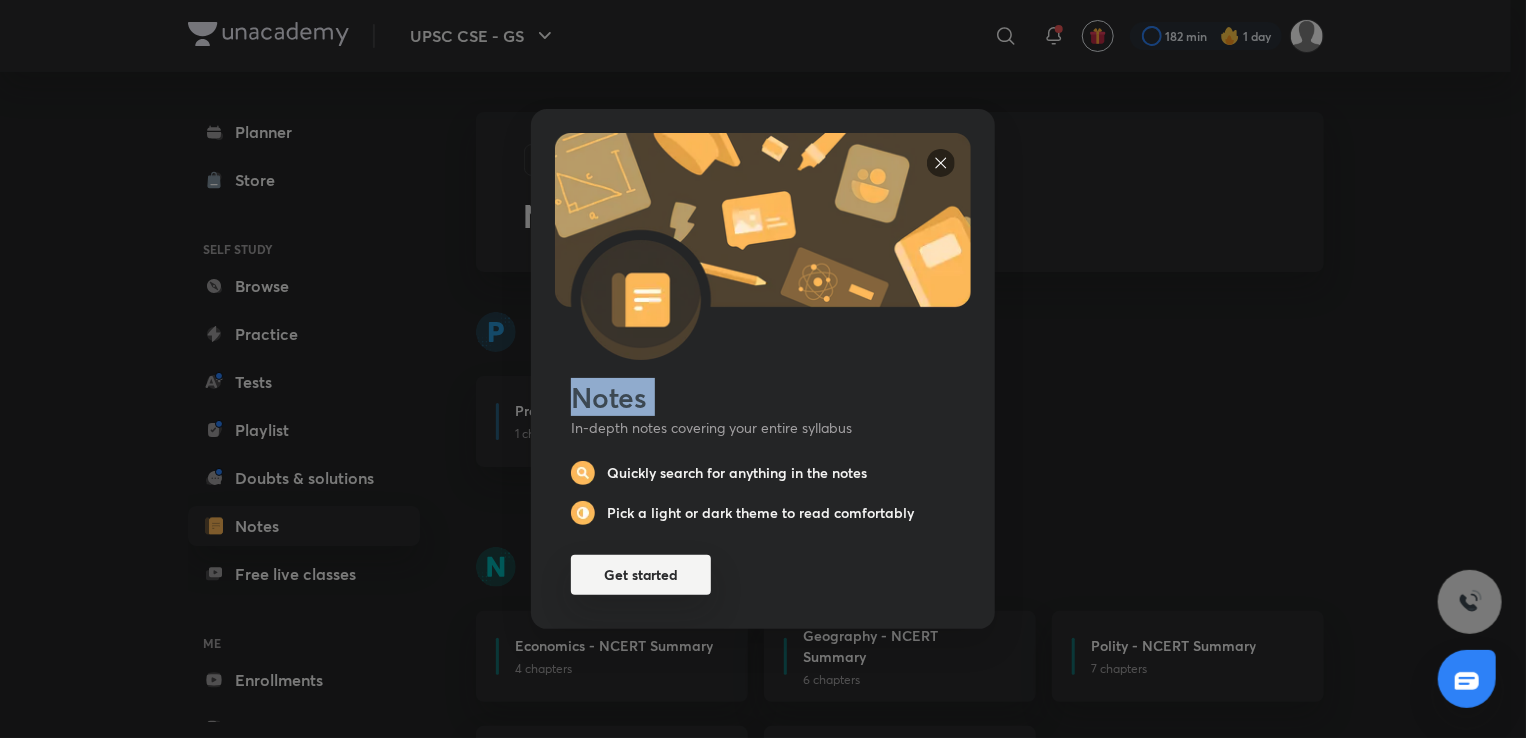 click on "Get started" at bounding box center [641, 575] 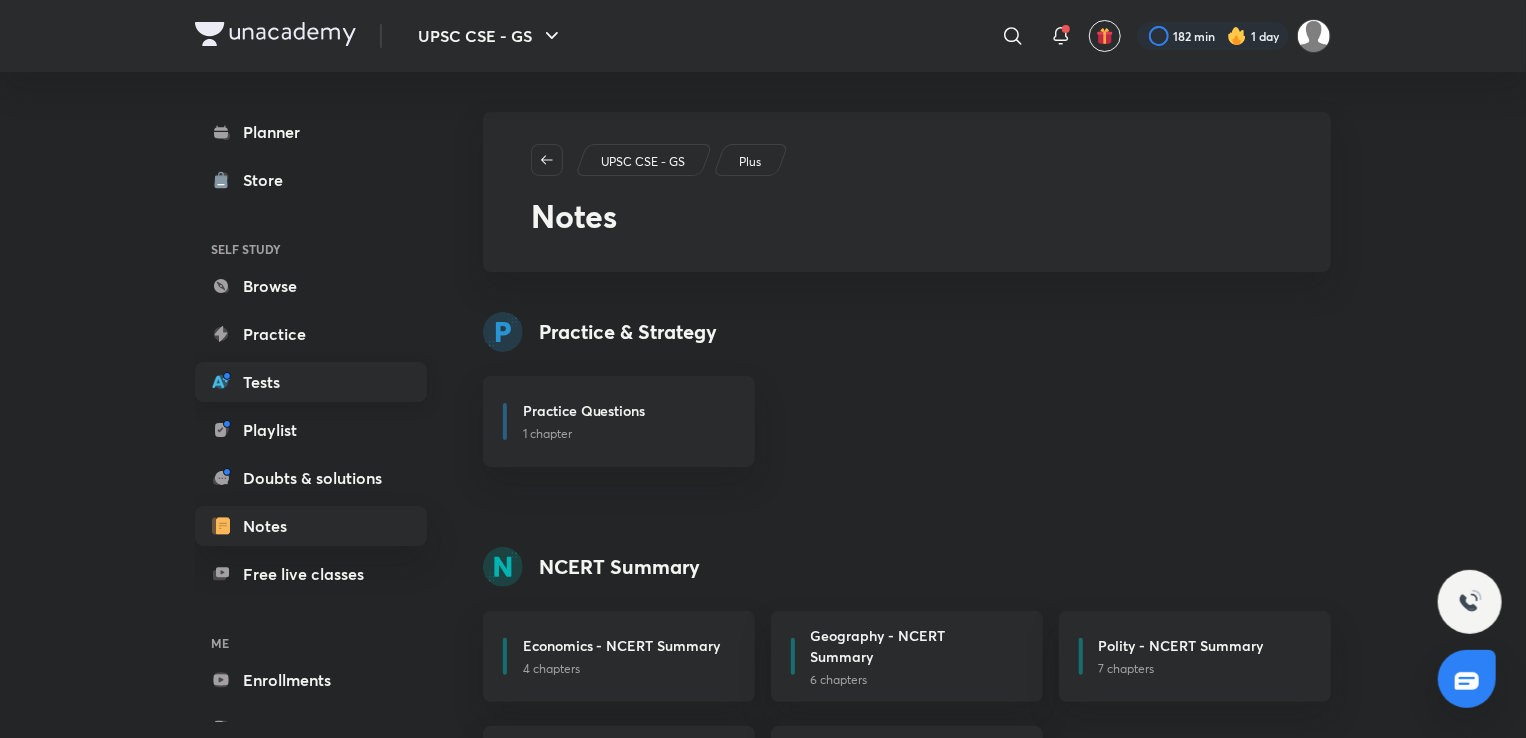 click on "Tests" at bounding box center [311, 382] 